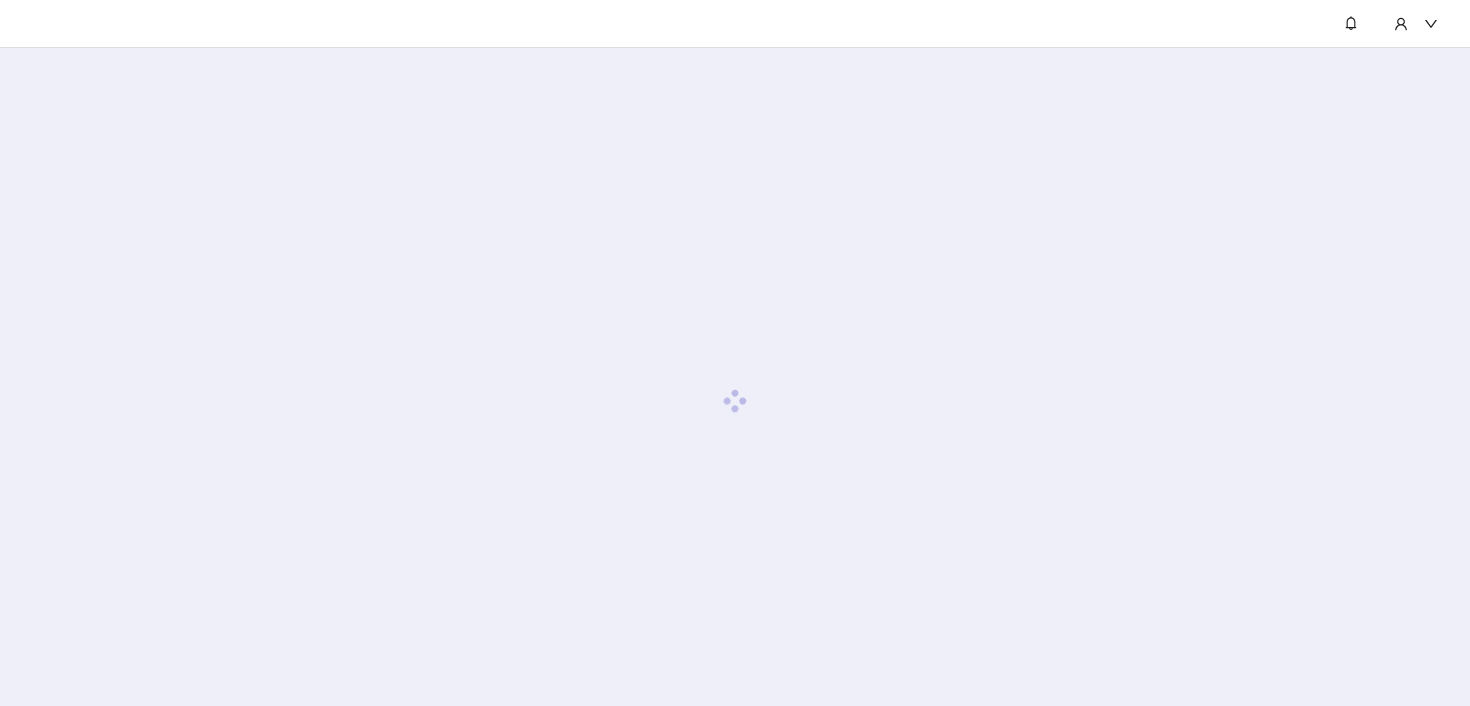 scroll, scrollTop: 0, scrollLeft: 0, axis: both 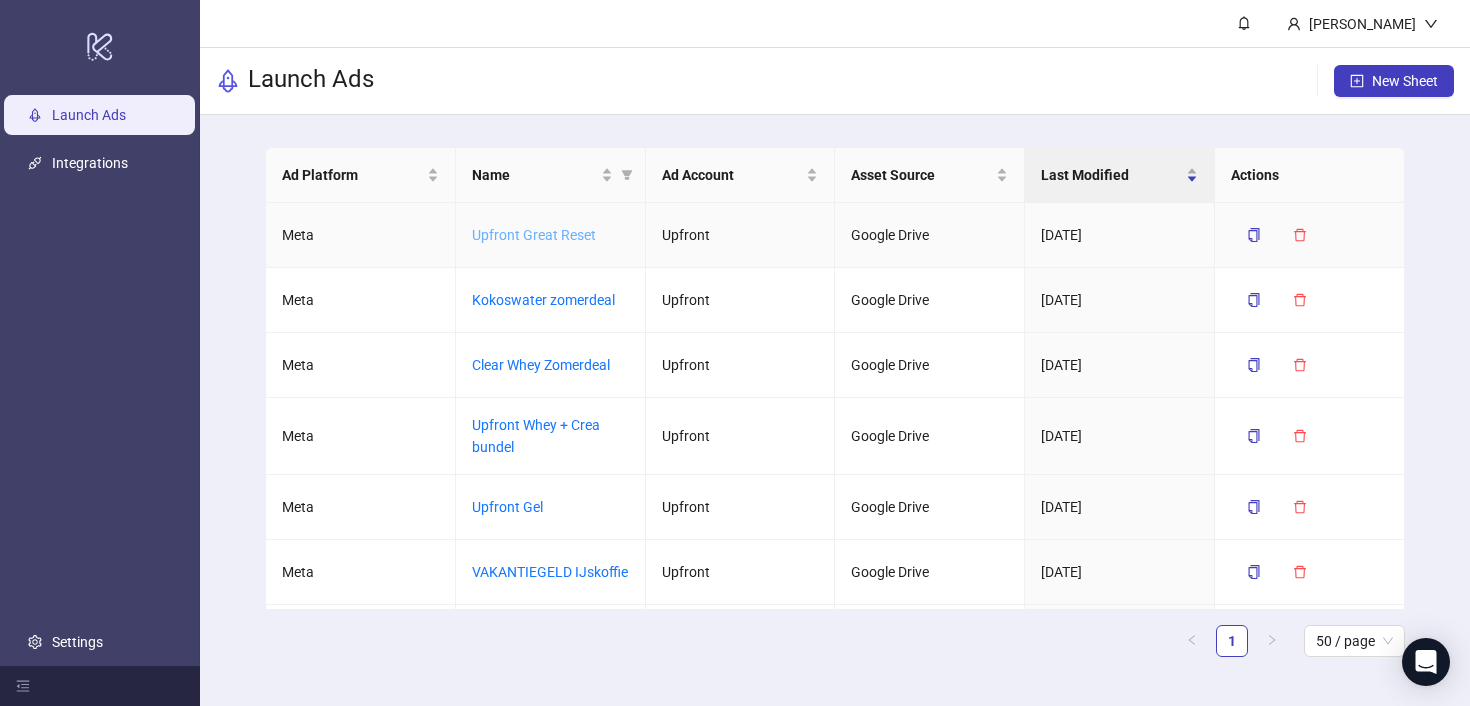 click on "Upfront Great Reset" at bounding box center (534, 235) 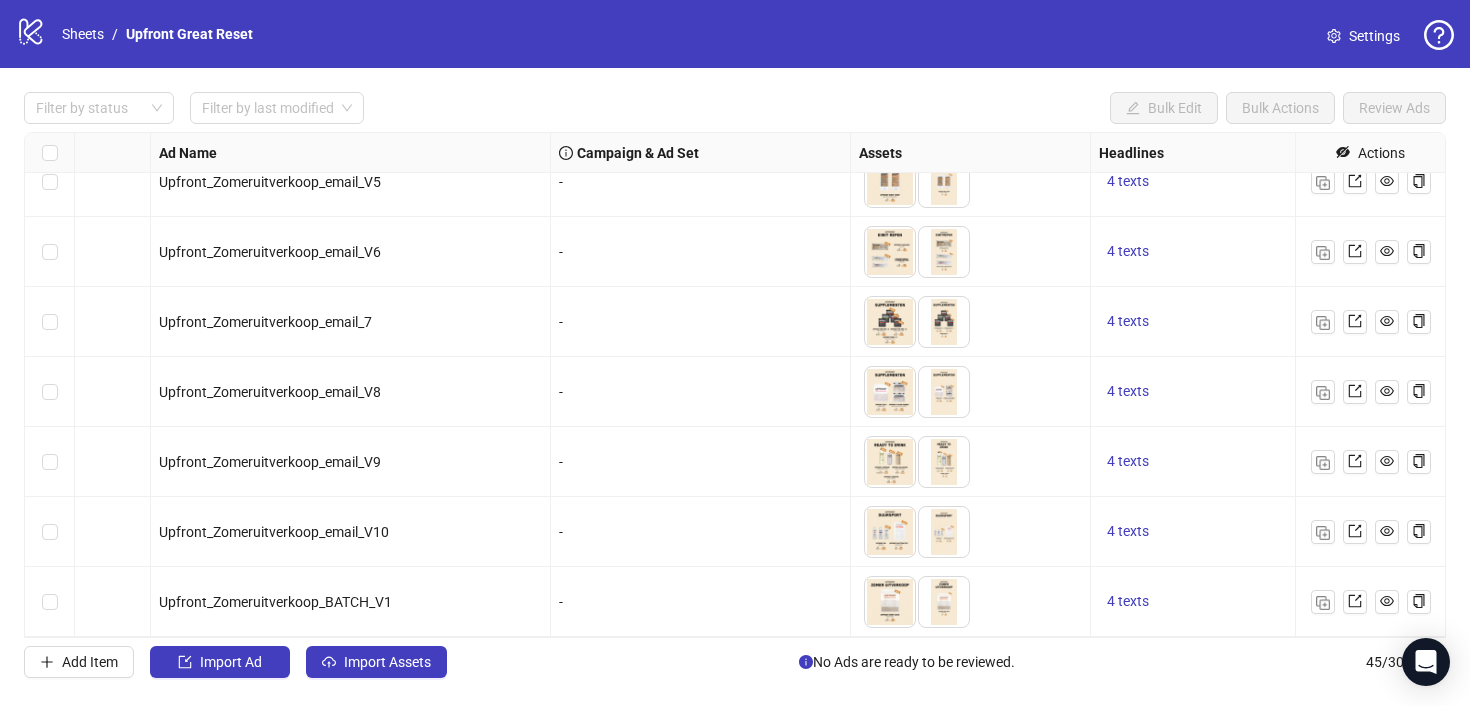 scroll, scrollTop: 2686, scrollLeft: 158, axis: both 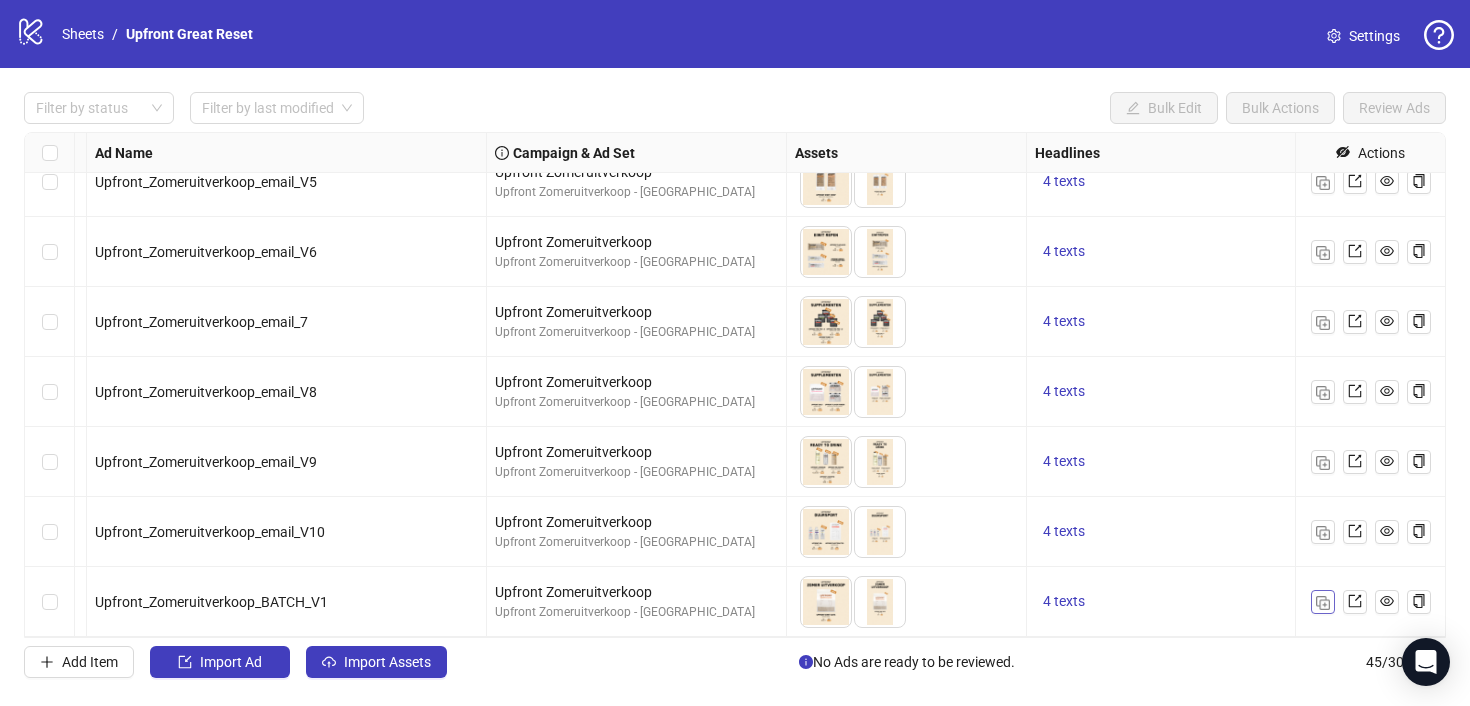 click at bounding box center (1323, 603) 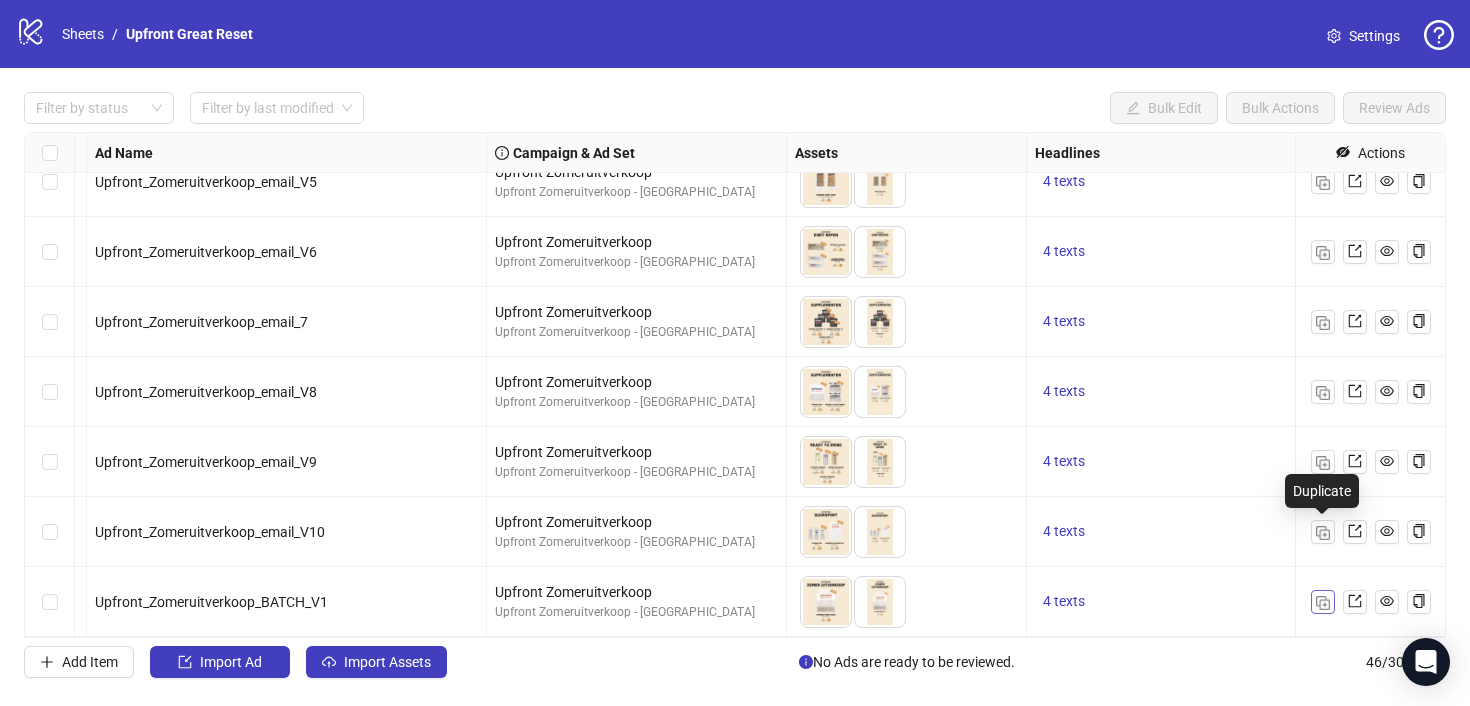 scroll, scrollTop: 2756, scrollLeft: 158, axis: both 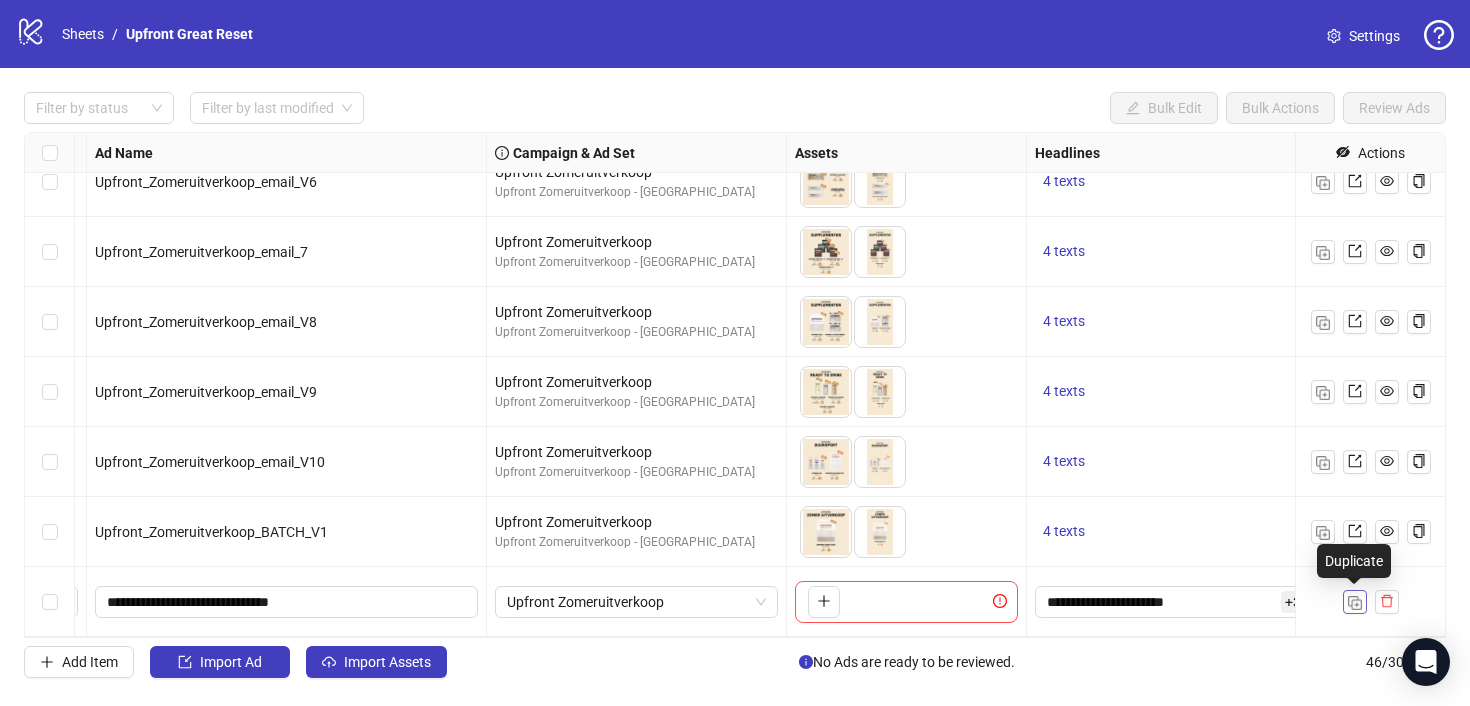 click at bounding box center [1355, 602] 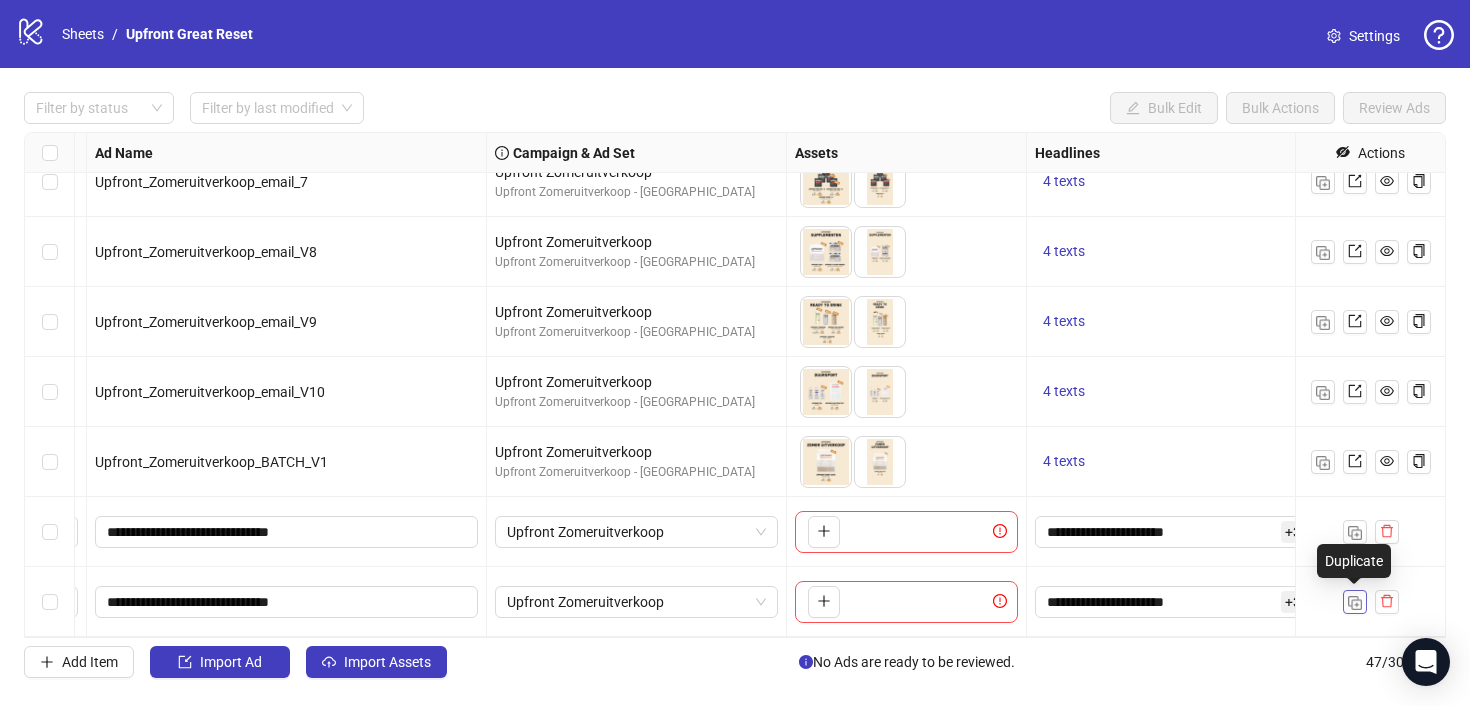 click at bounding box center (1355, 603) 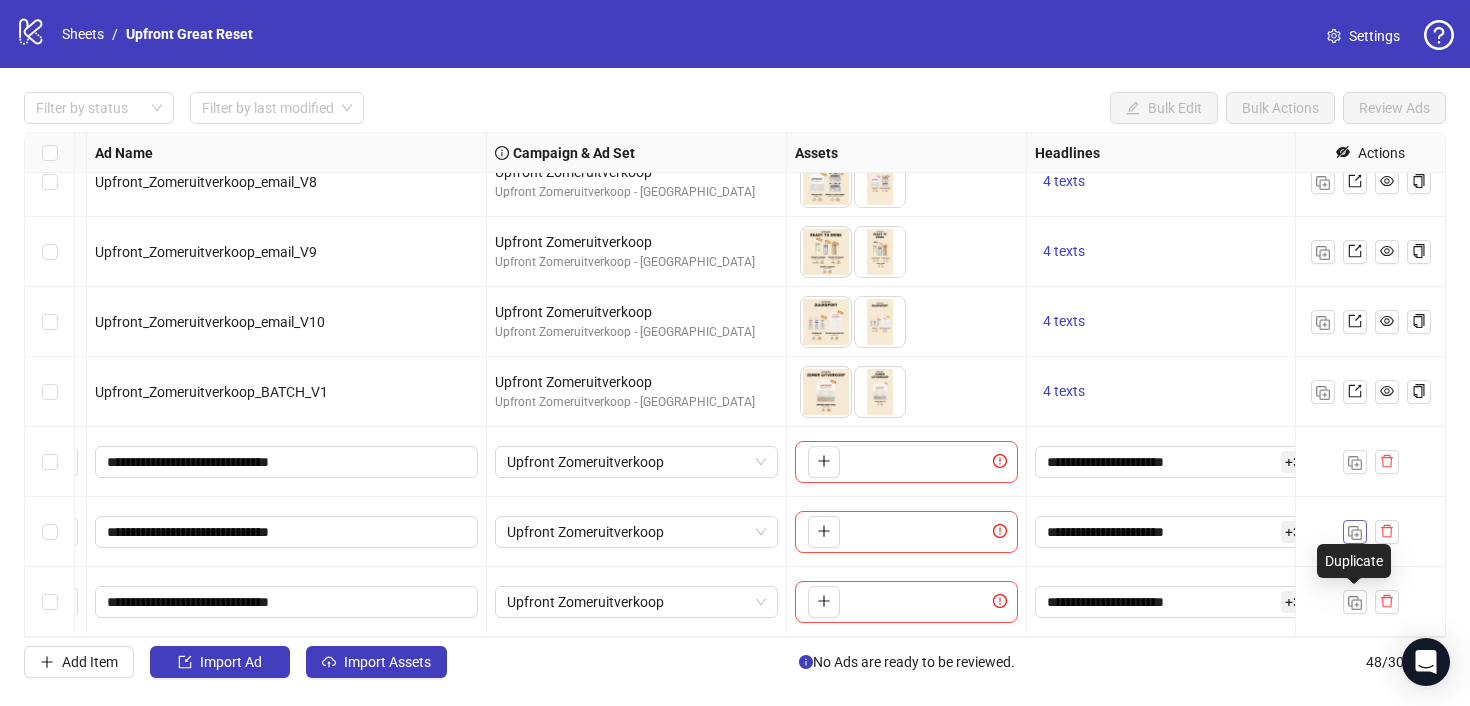 click at bounding box center (1355, 603) 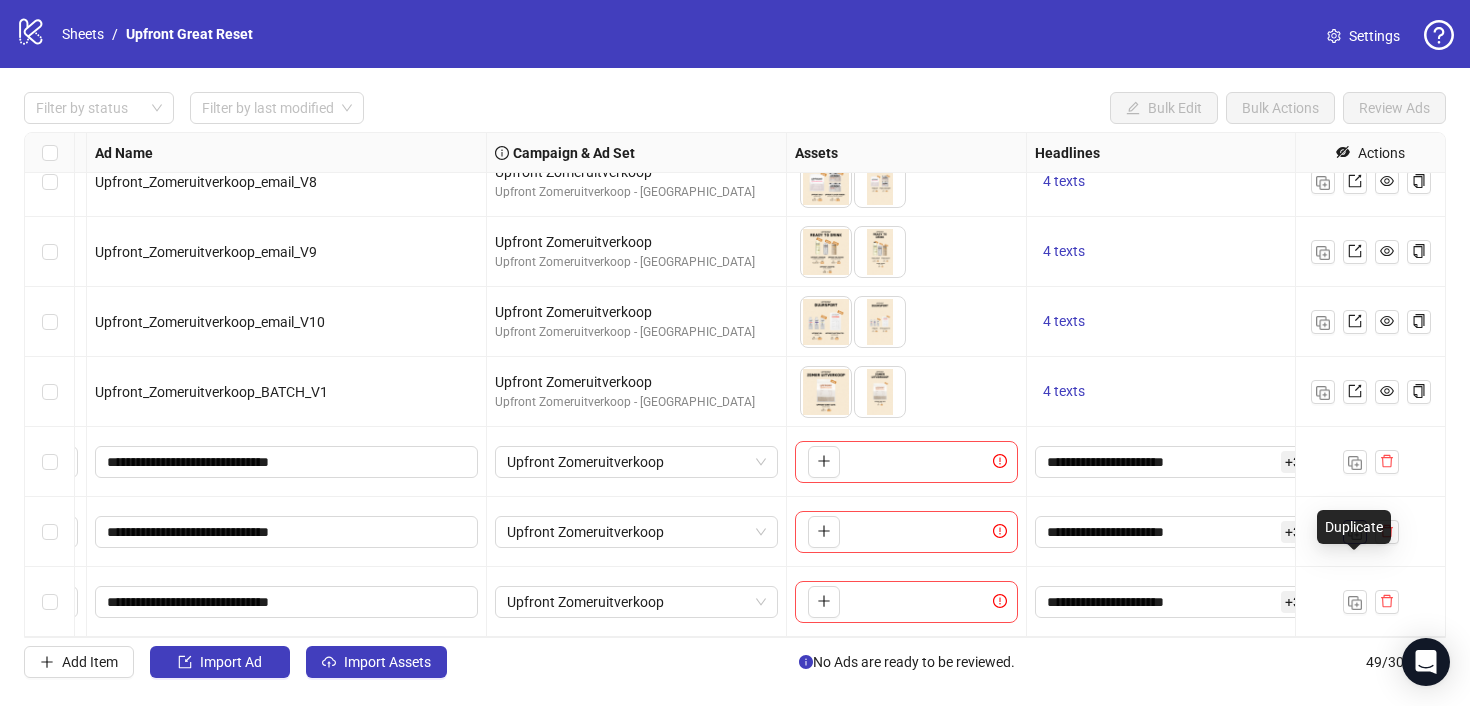 scroll, scrollTop: 2966, scrollLeft: 158, axis: both 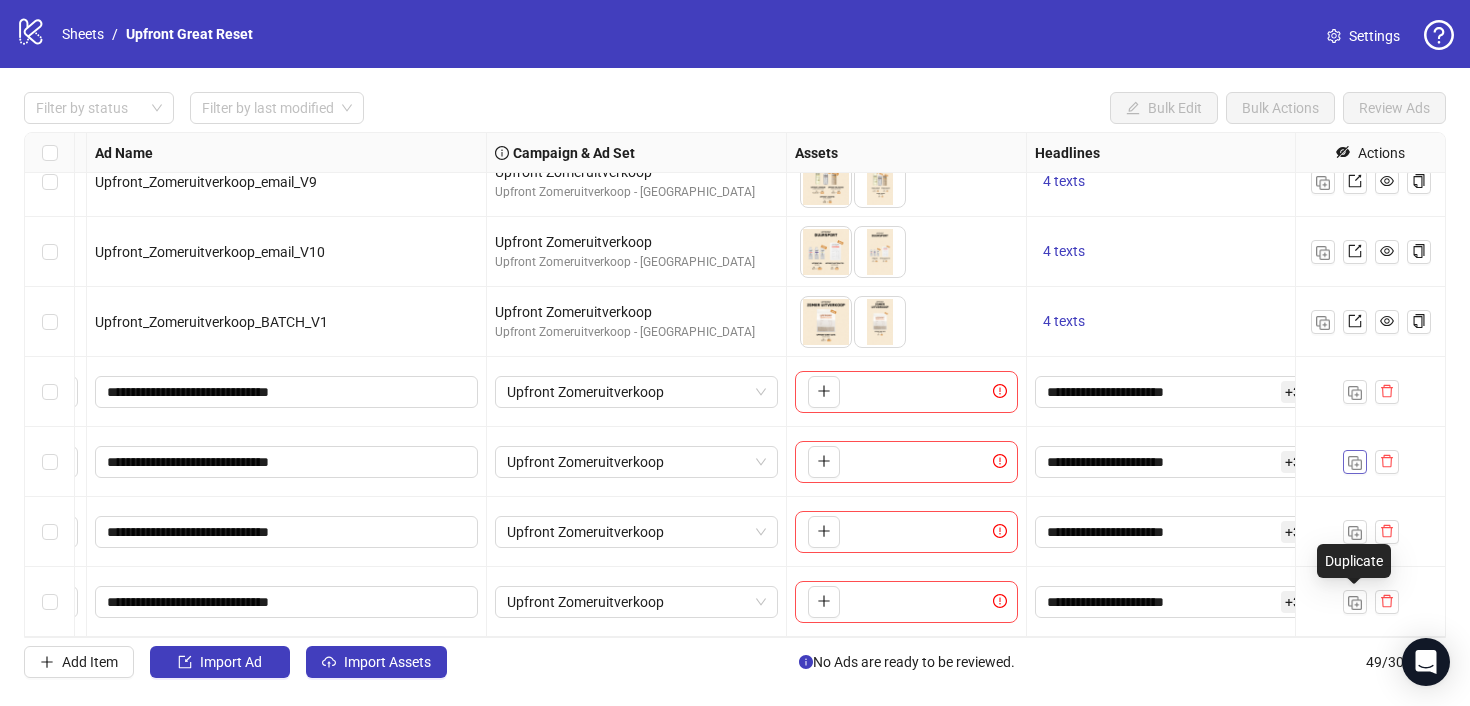 click at bounding box center (1355, 603) 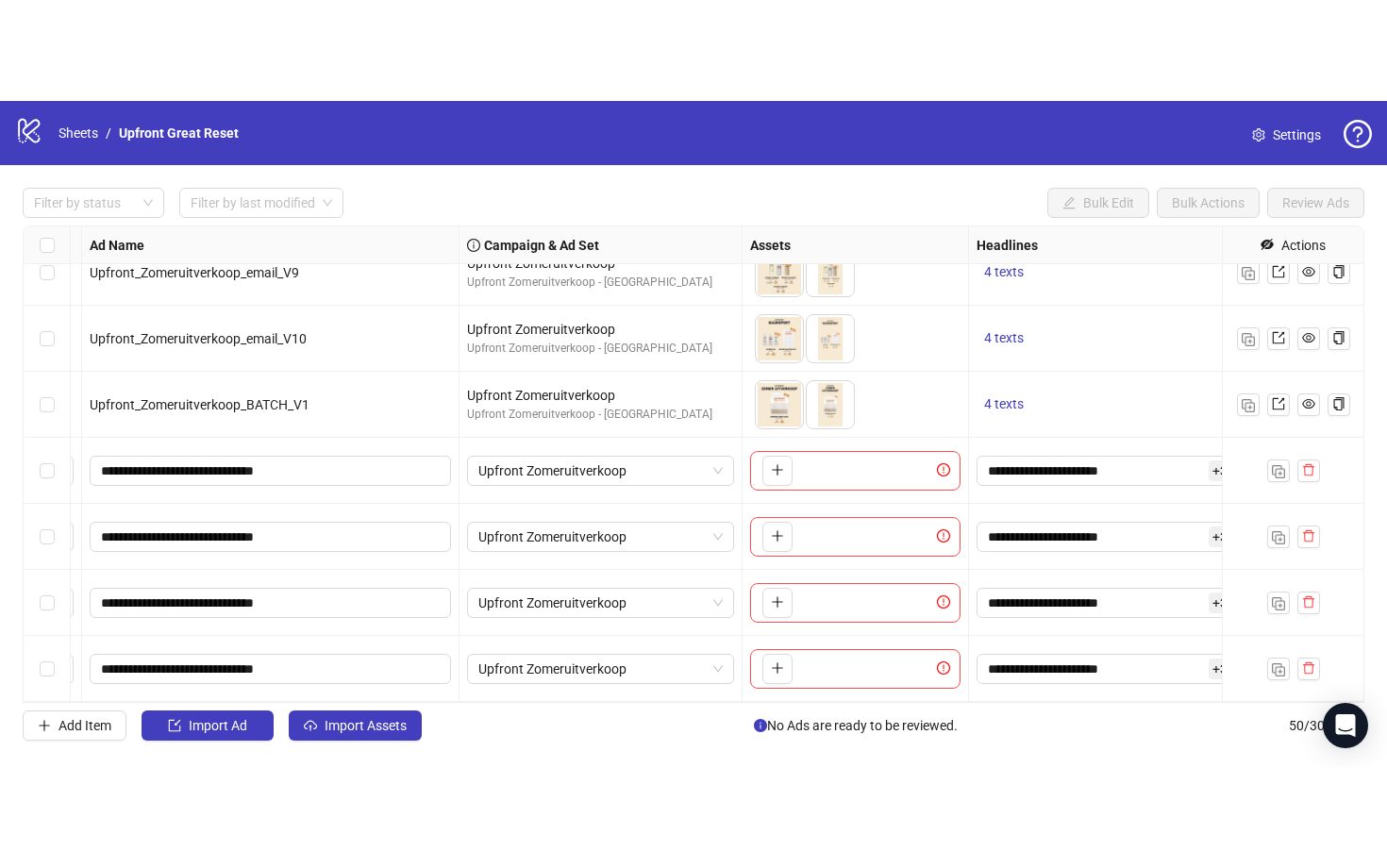 scroll, scrollTop: 2864, scrollLeft: 149, axis: both 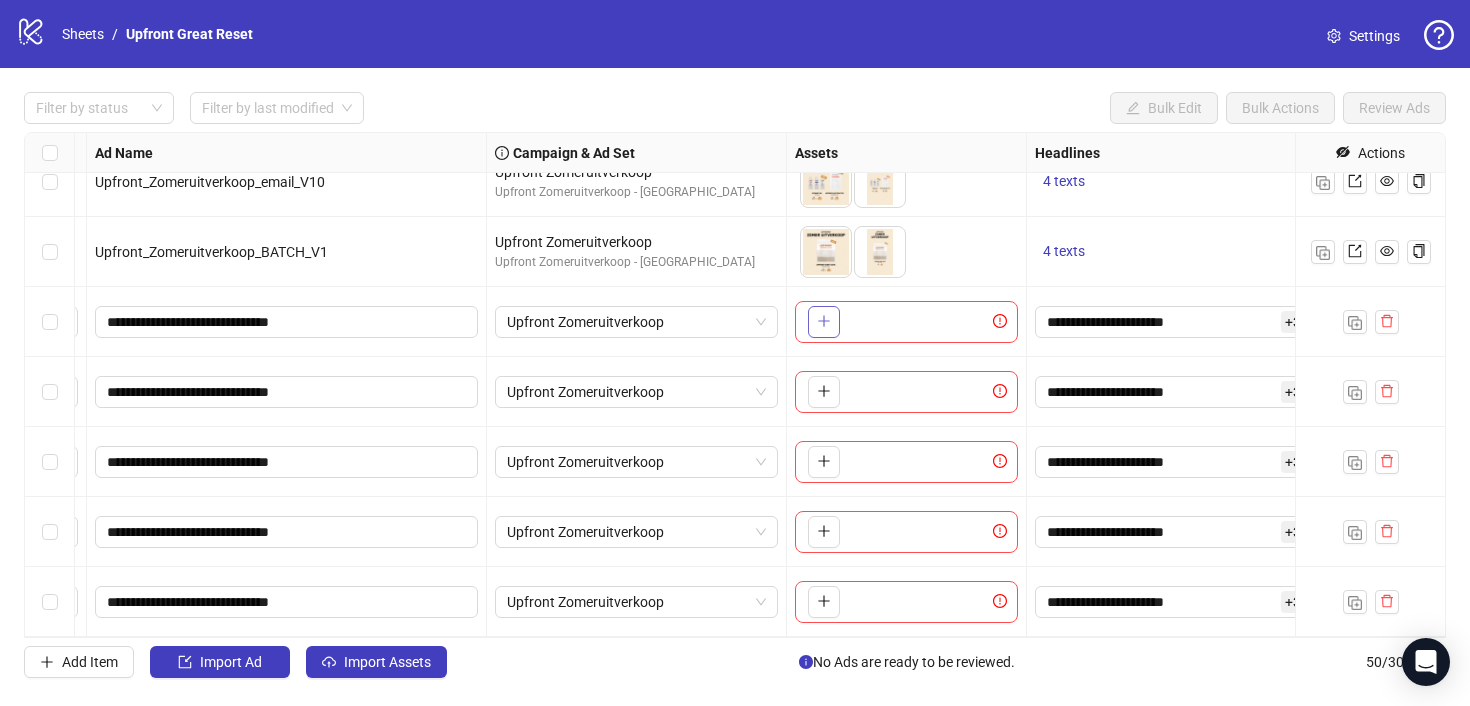 click 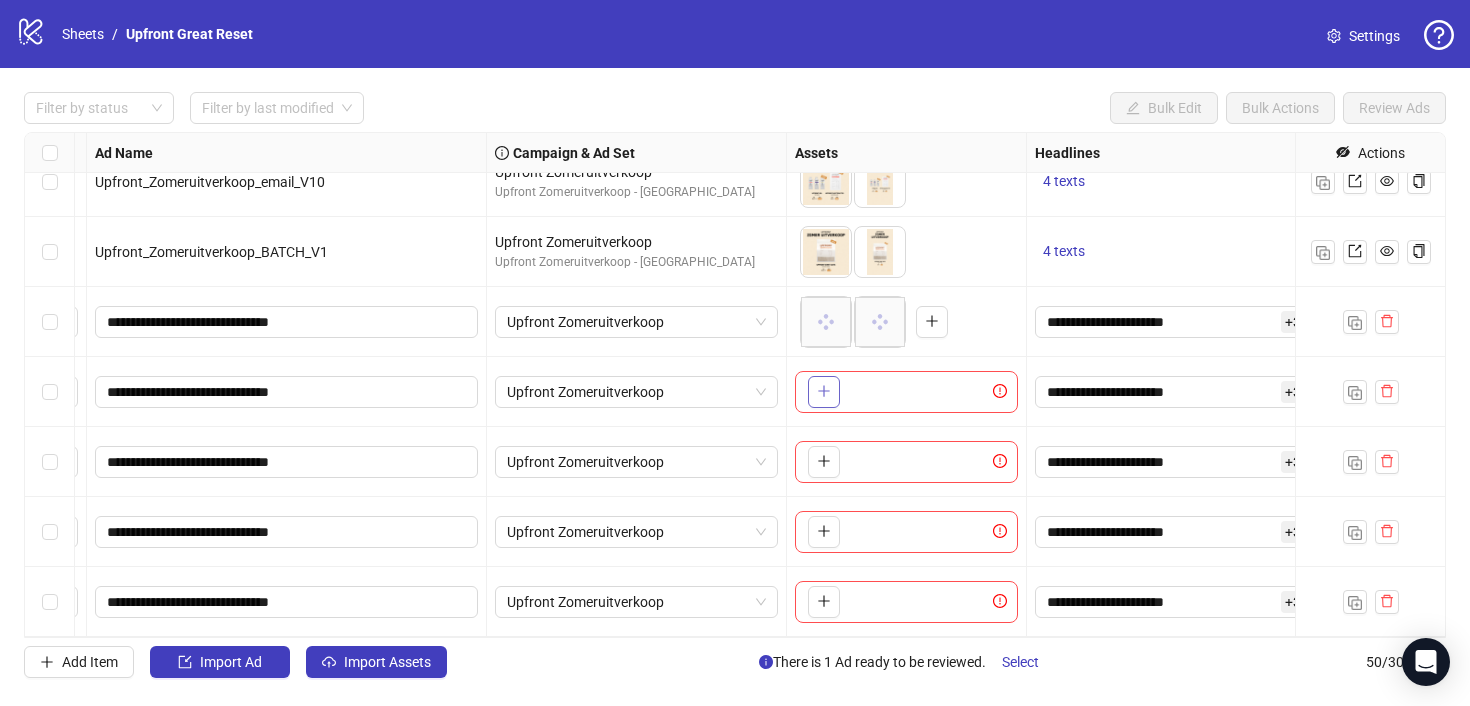 click at bounding box center [824, 392] 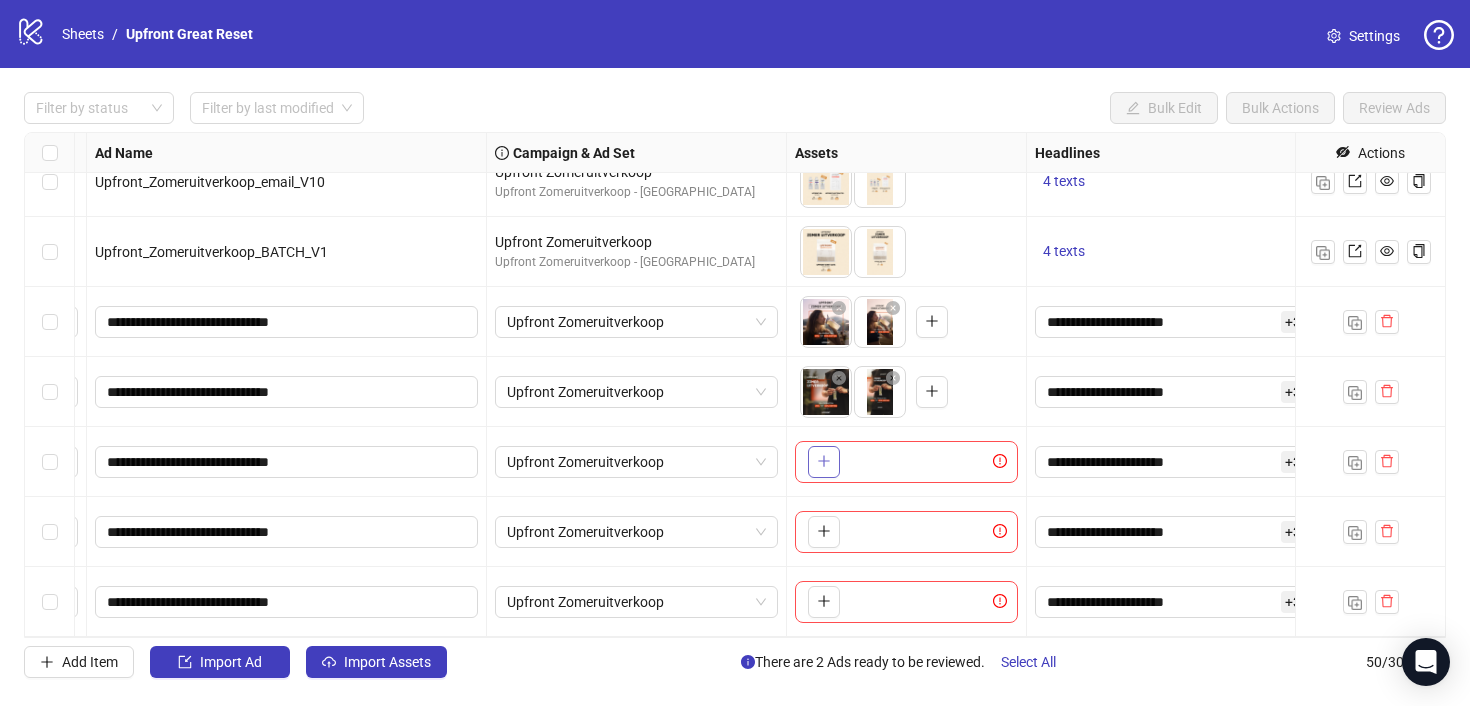 click at bounding box center [824, 462] 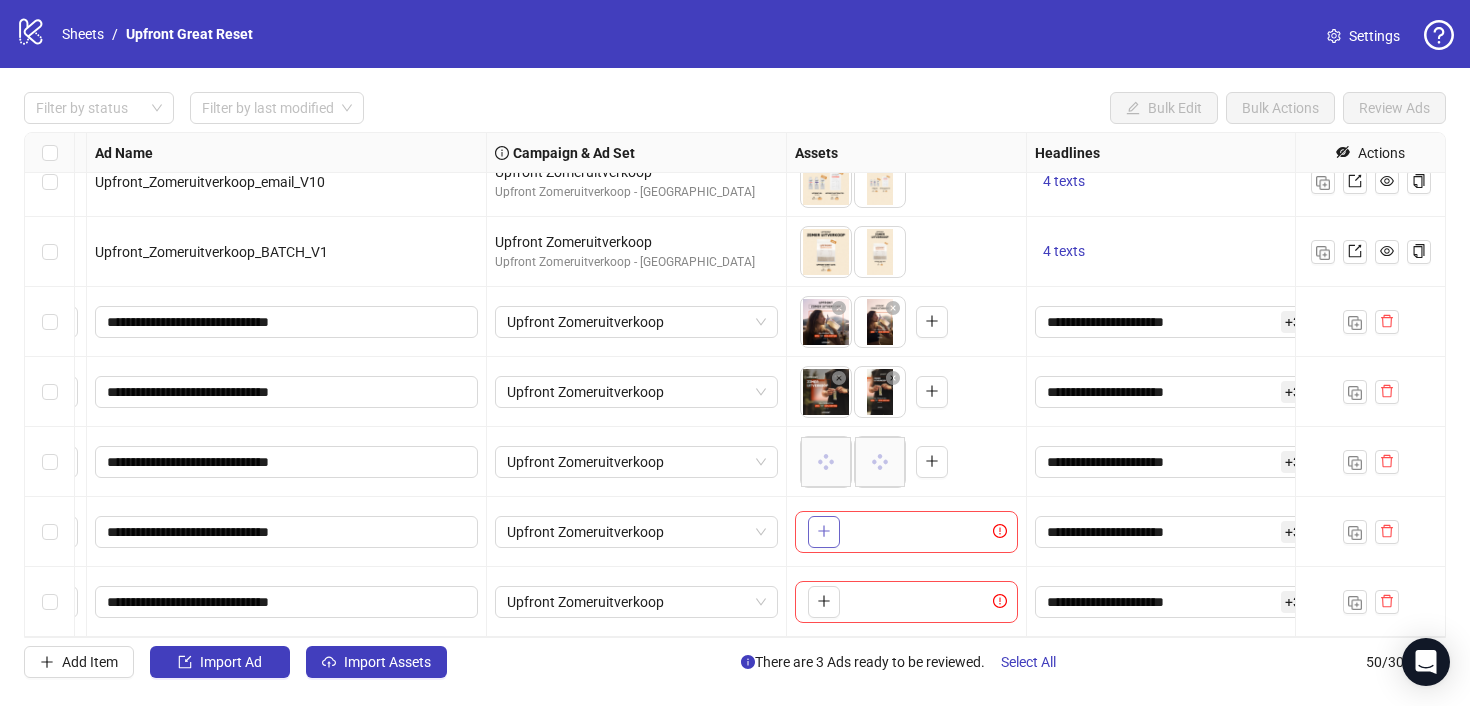 click 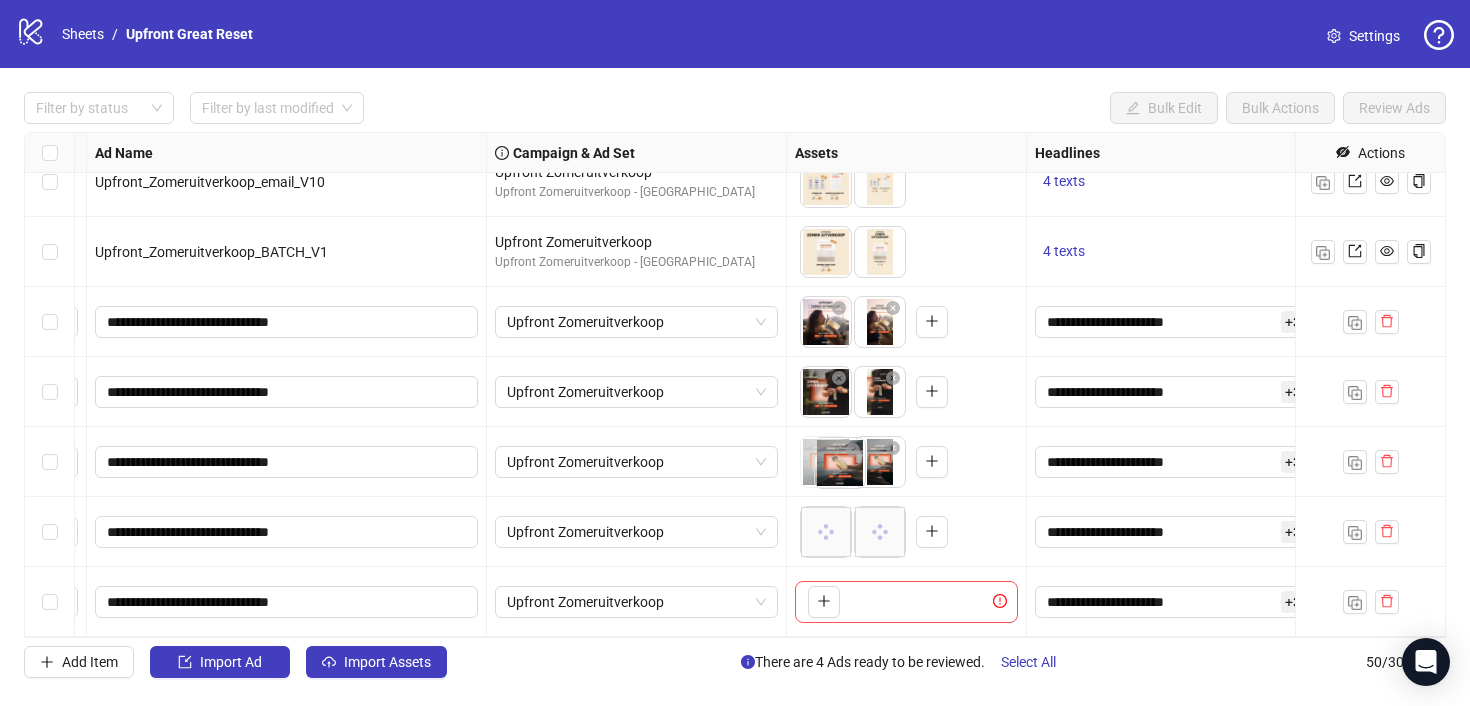 drag, startPoint x: 874, startPoint y: 461, endPoint x: 830, endPoint y: 463, distance: 44.04543 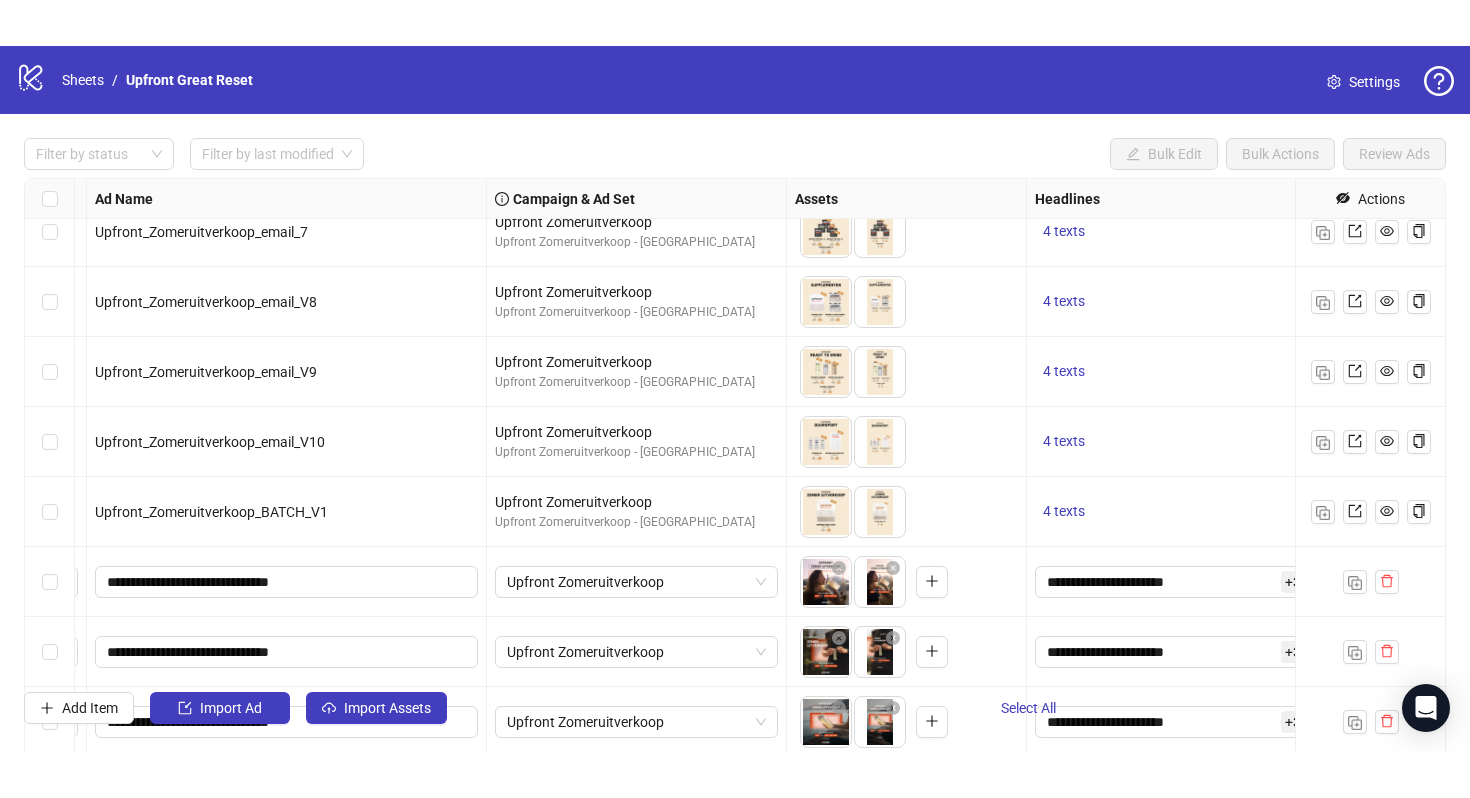 scroll, scrollTop: 2822, scrollLeft: 158, axis: both 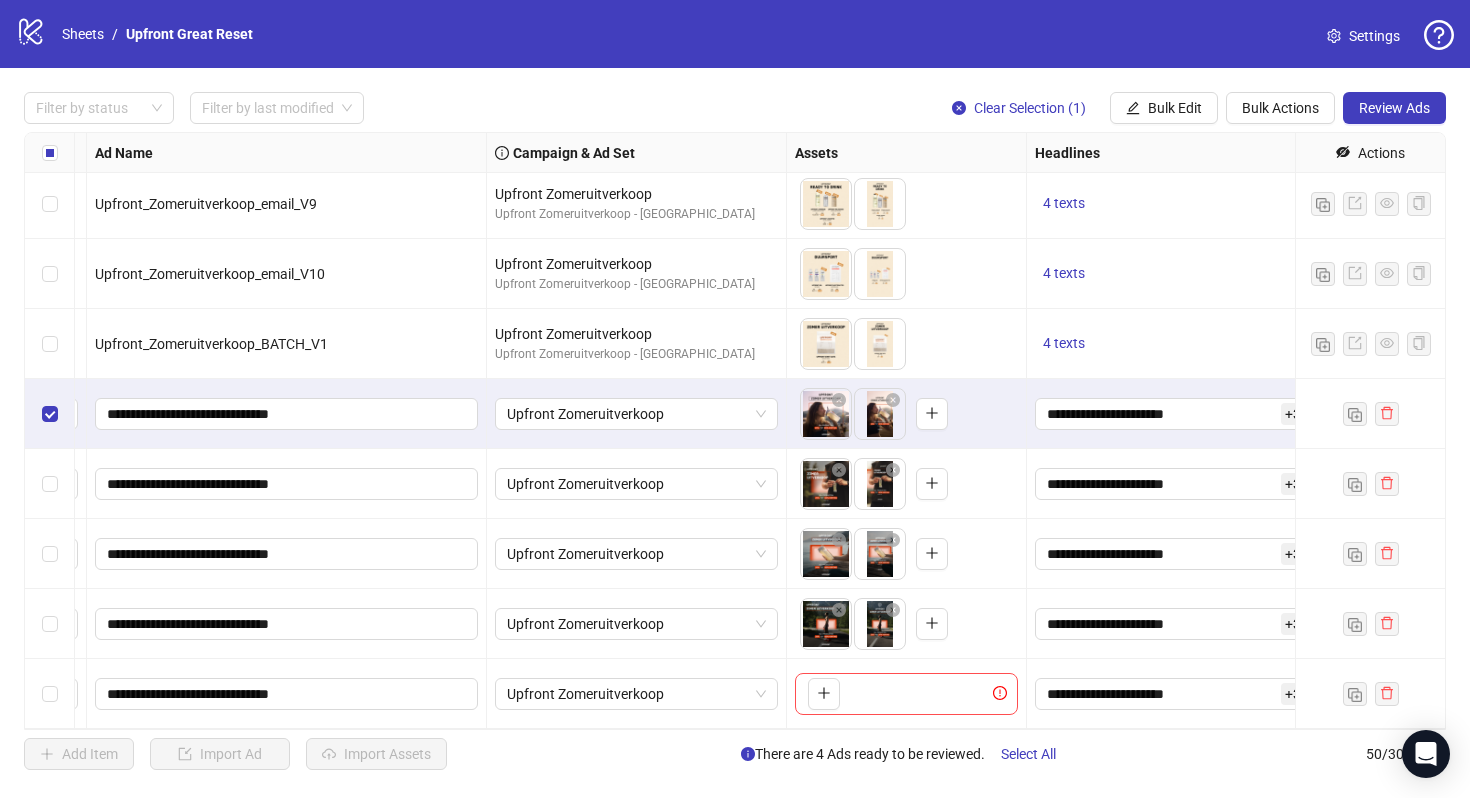 click at bounding box center [50, 624] 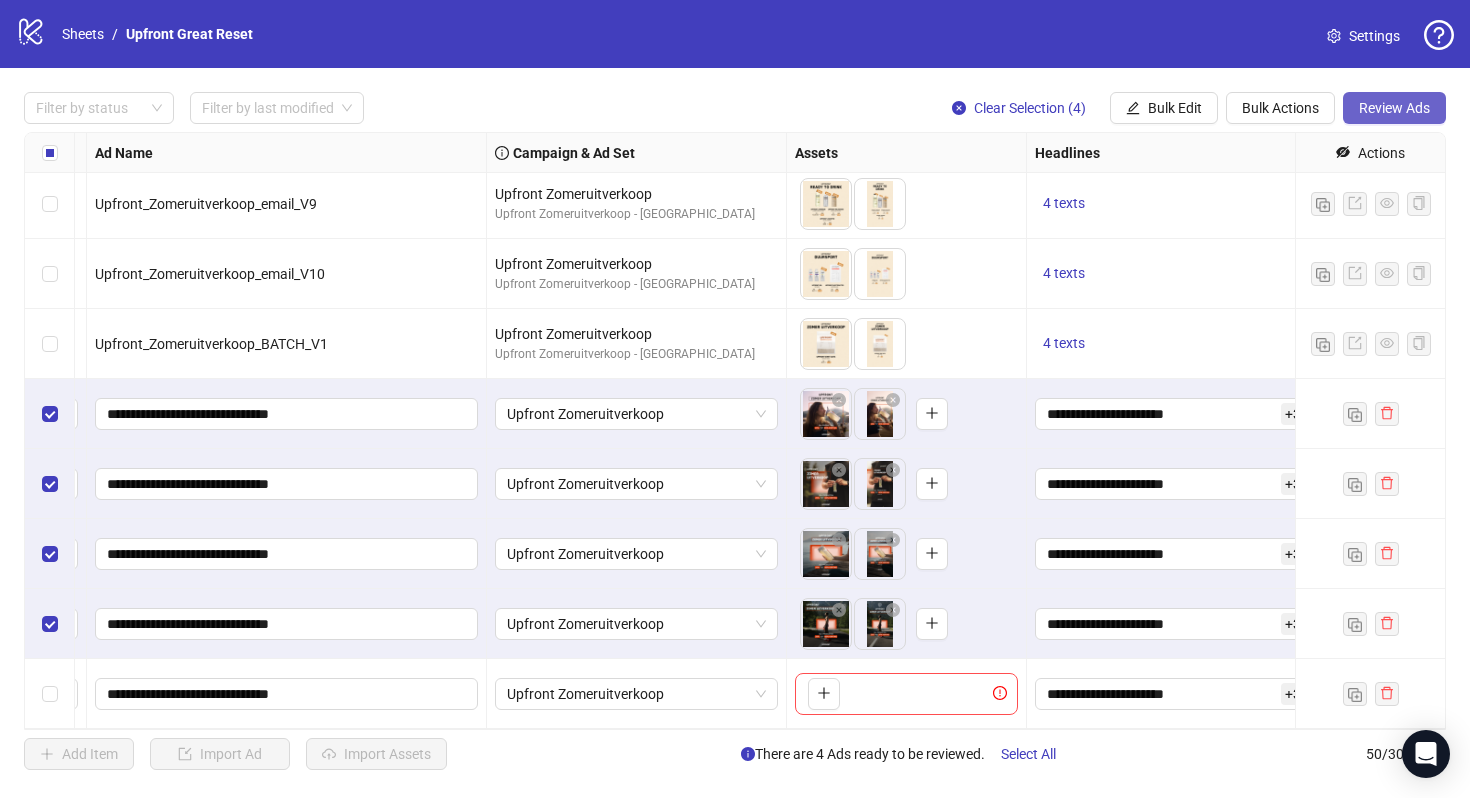 click on "Review Ads" at bounding box center [1394, 108] 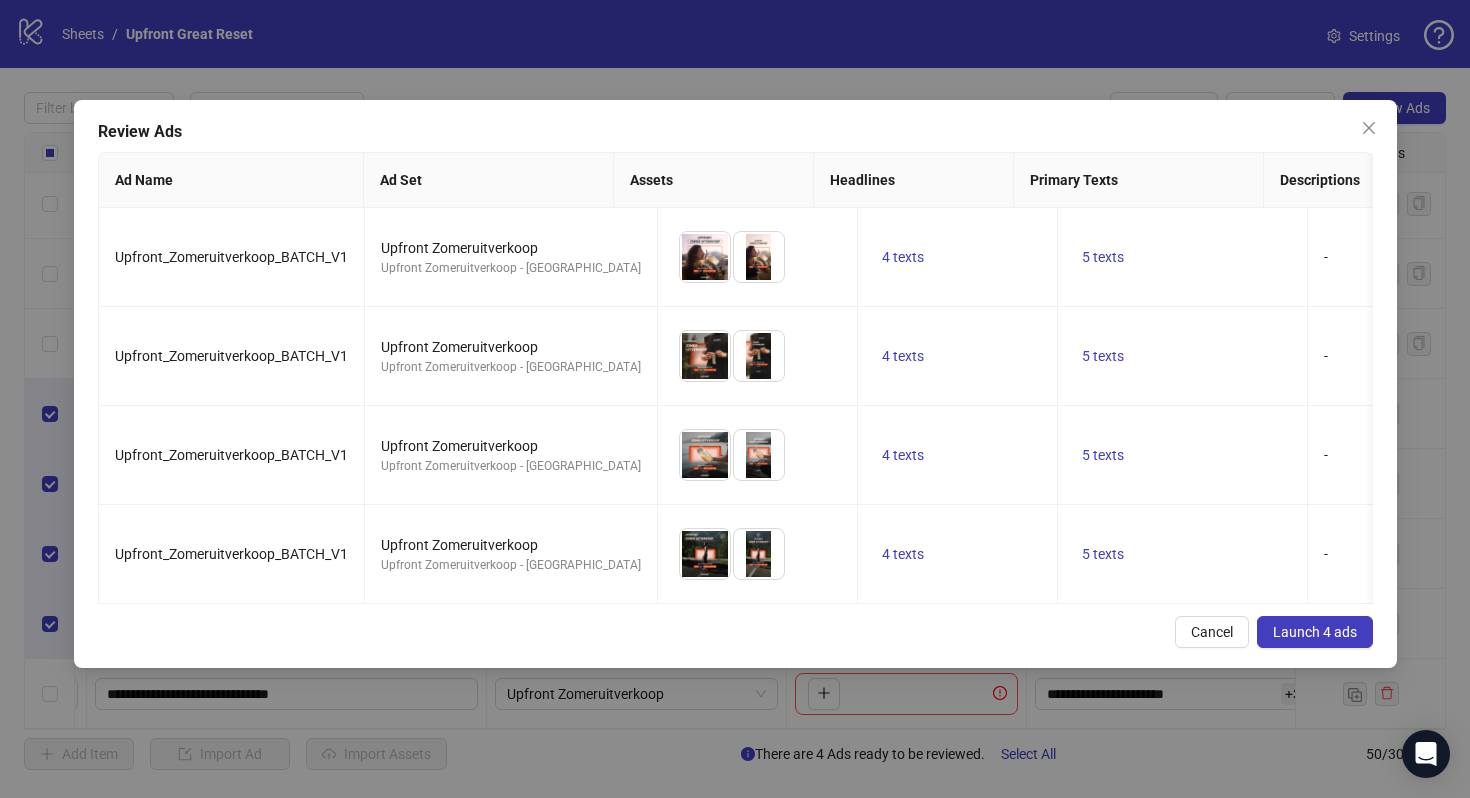 click on "Launch 4 ads" at bounding box center [1315, 632] 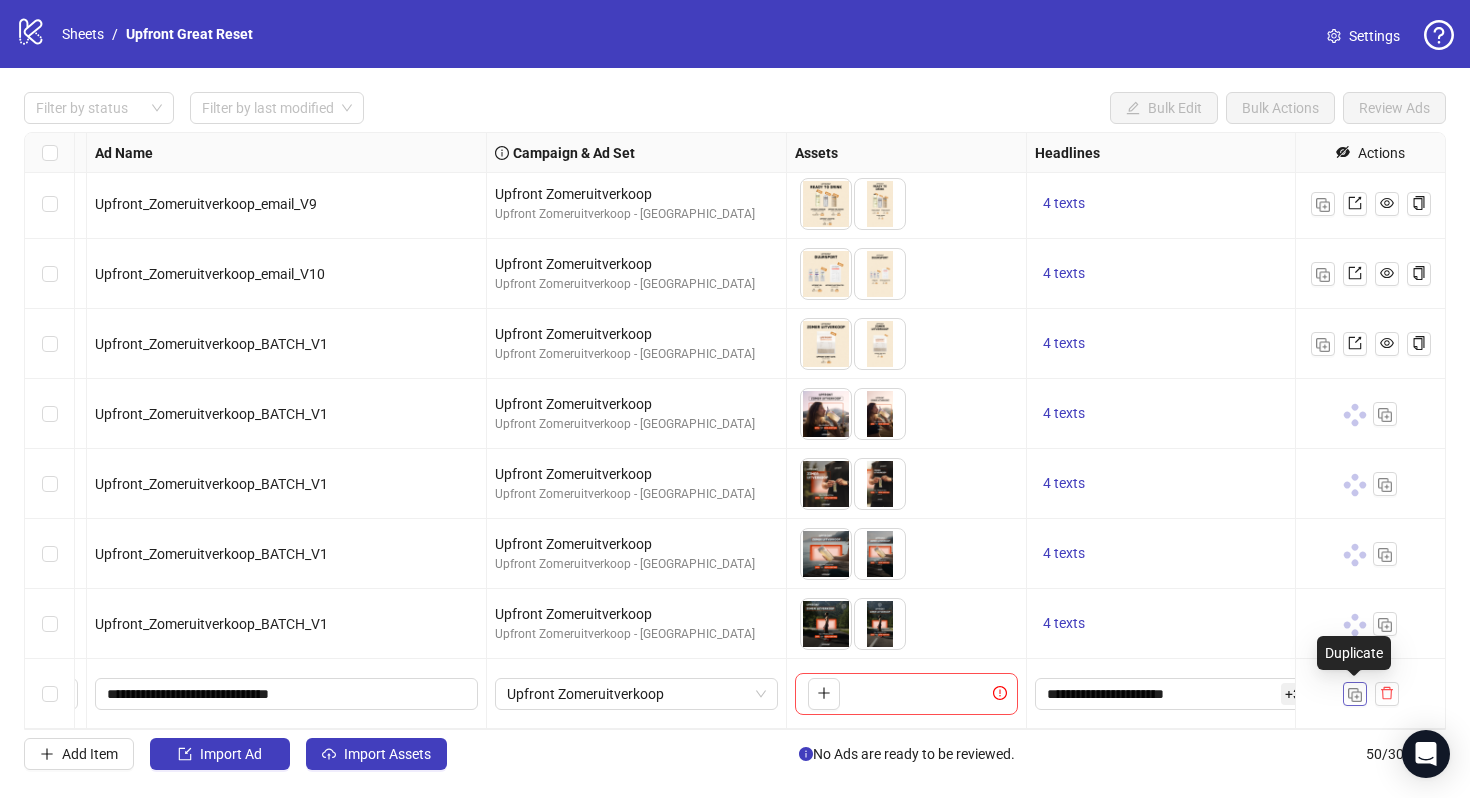 click at bounding box center [1355, 695] 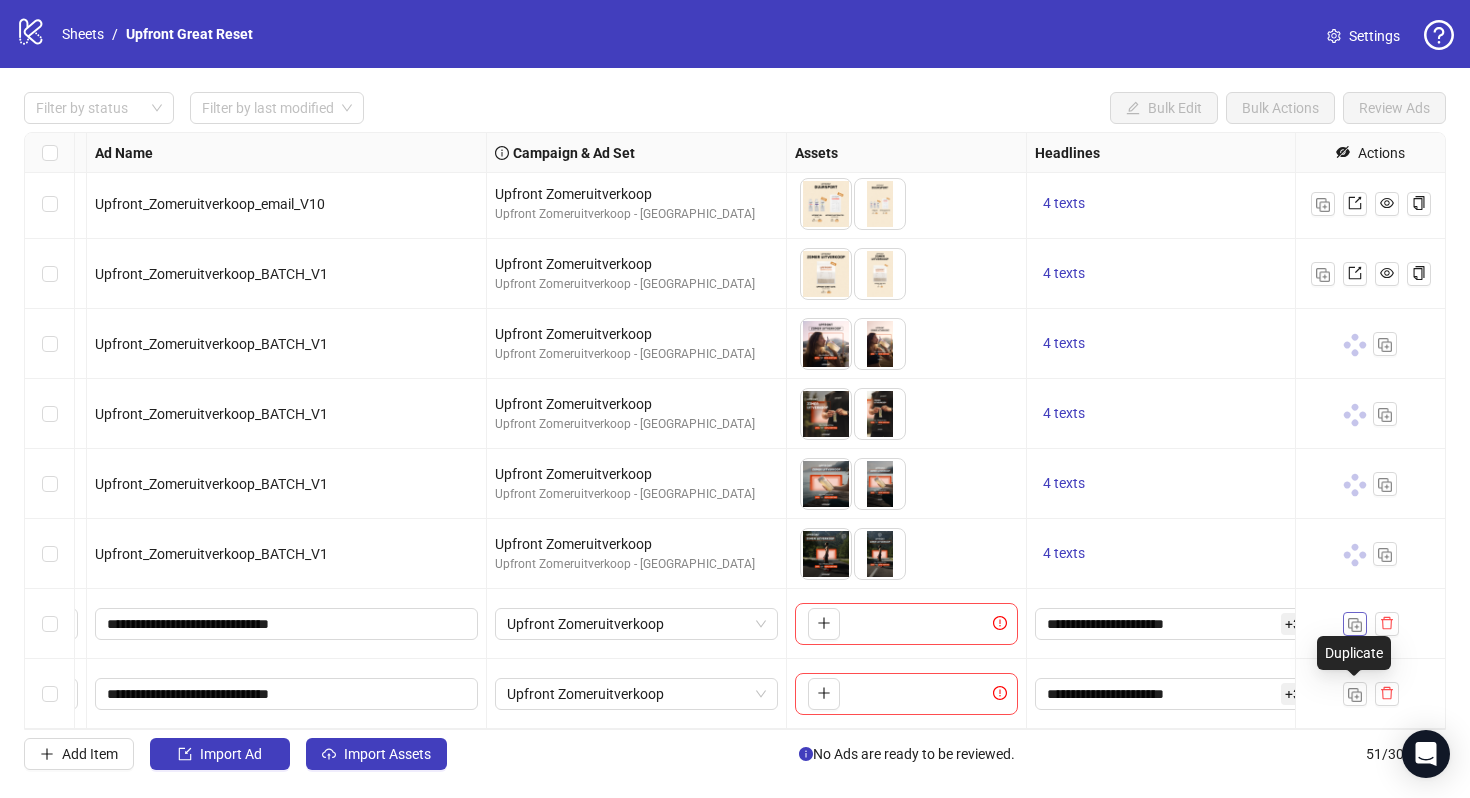 click at bounding box center [1355, 695] 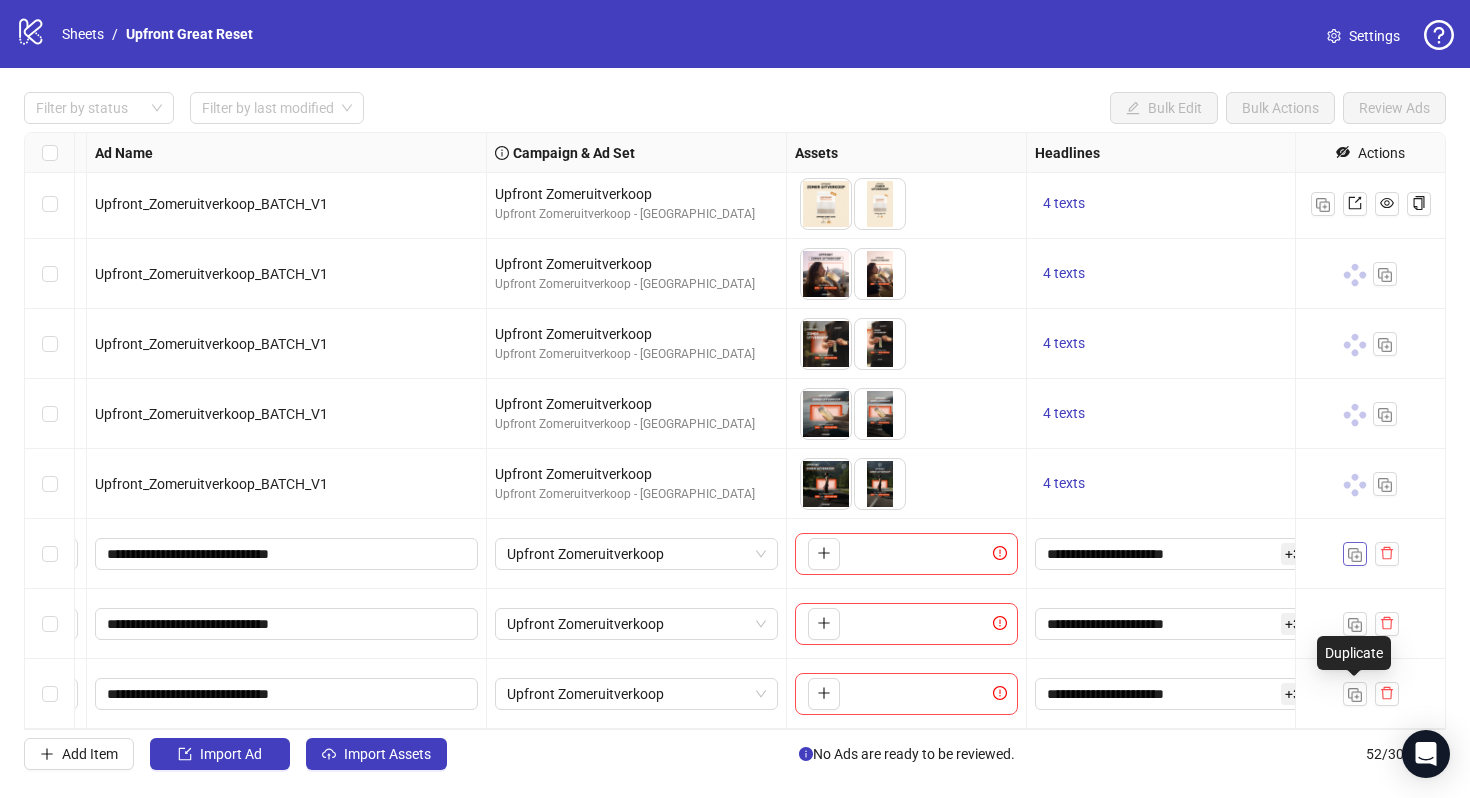 click at bounding box center [1355, 695] 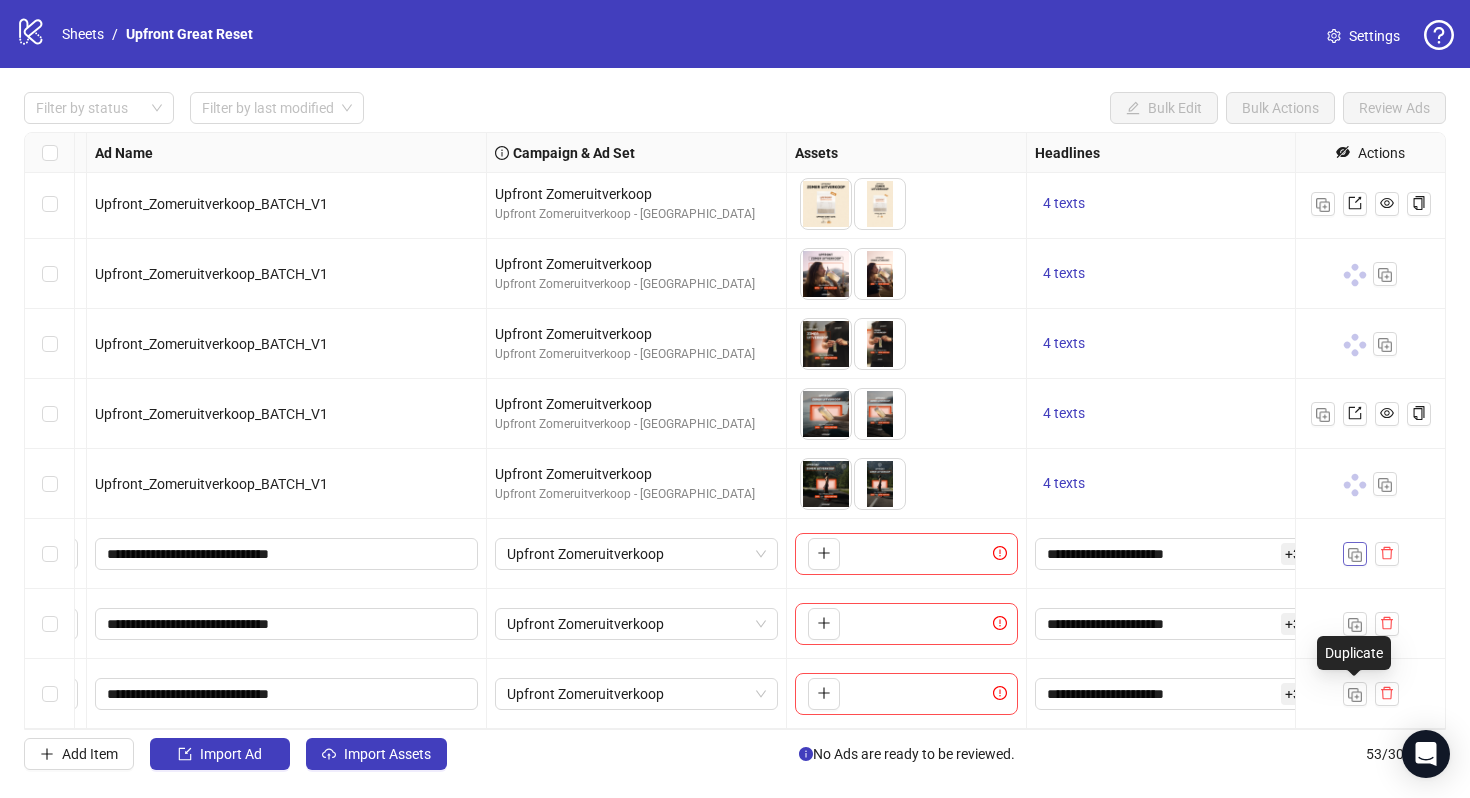 scroll, scrollTop: 3154, scrollLeft: 158, axis: both 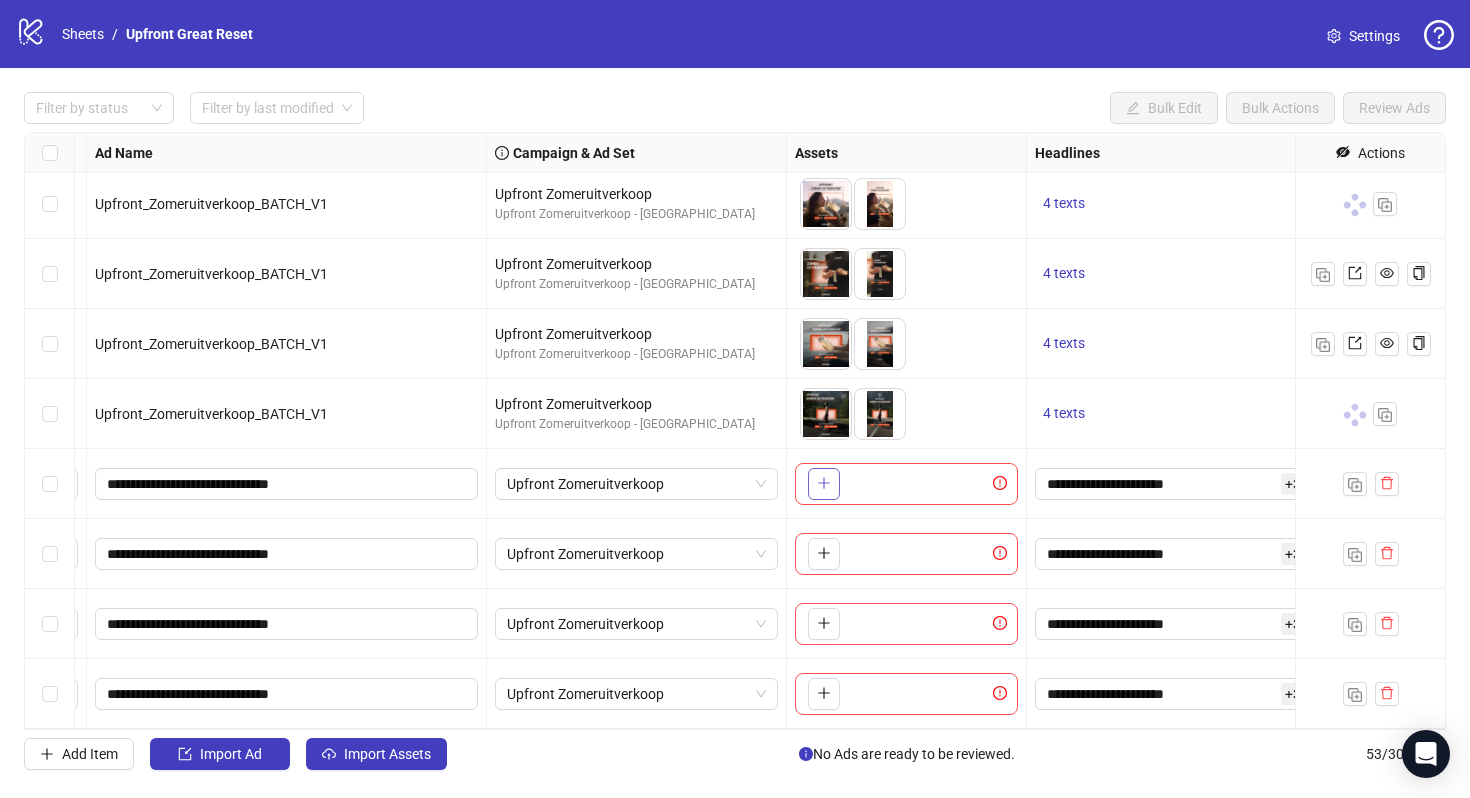 click at bounding box center (824, 484) 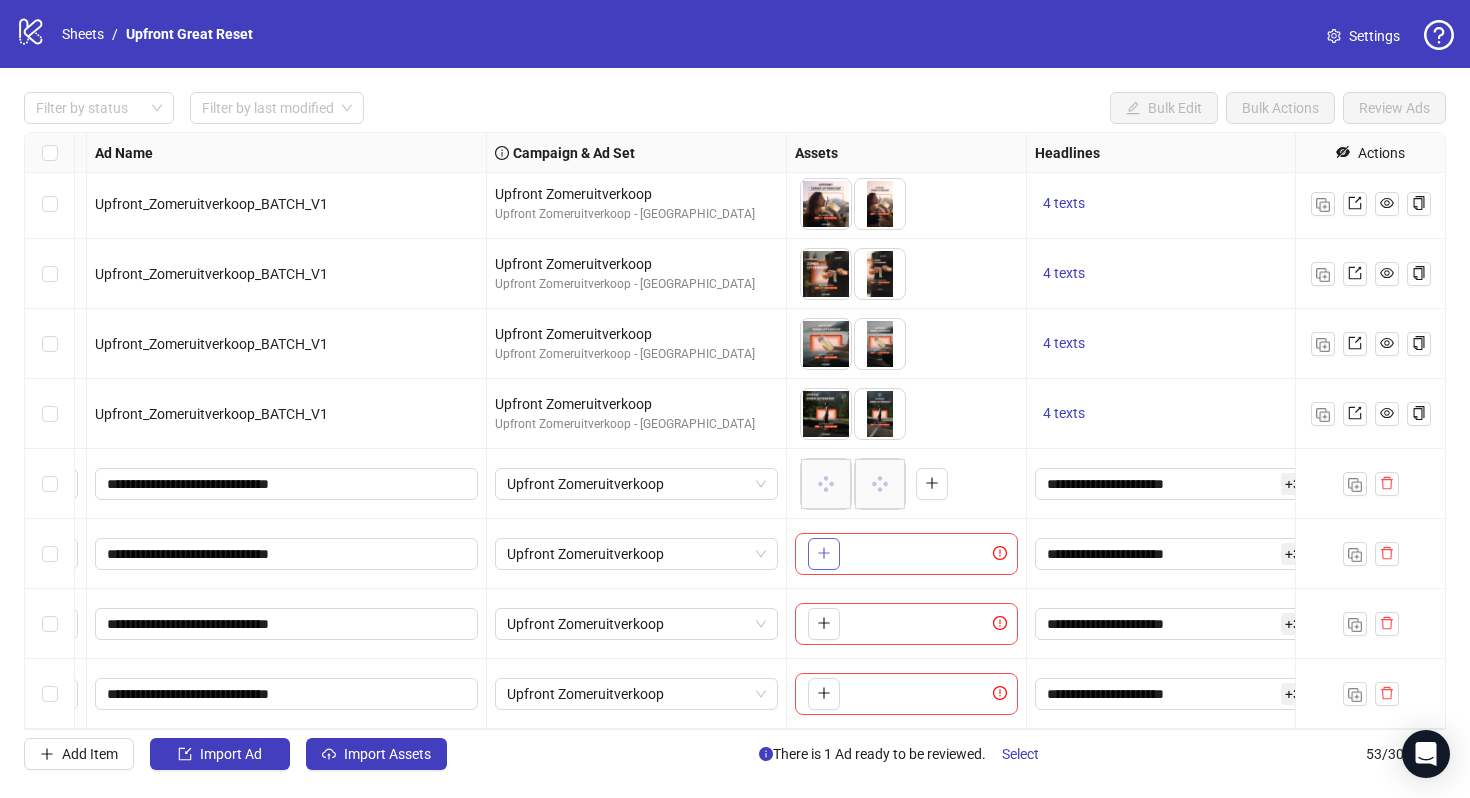 click 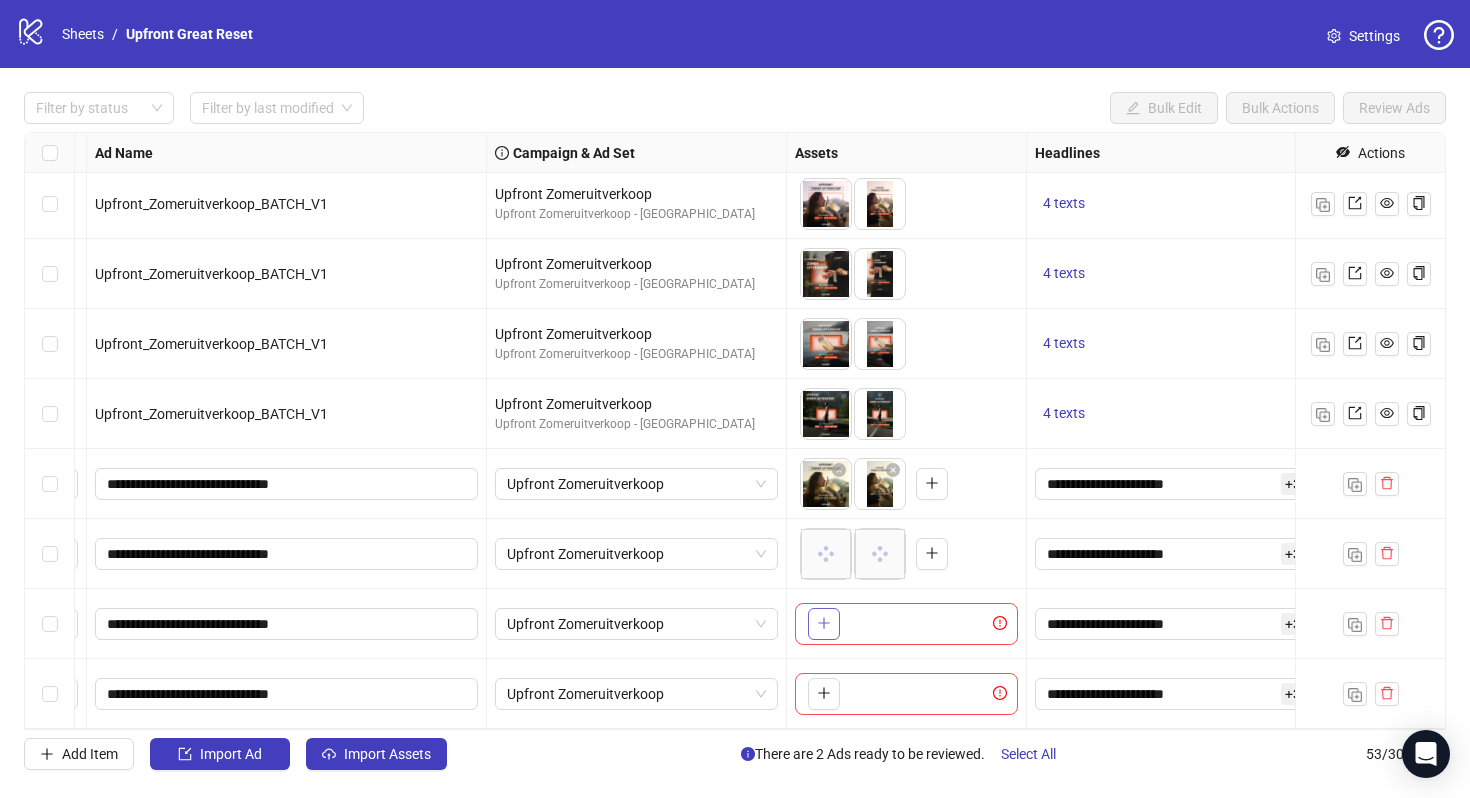 click at bounding box center [824, 624] 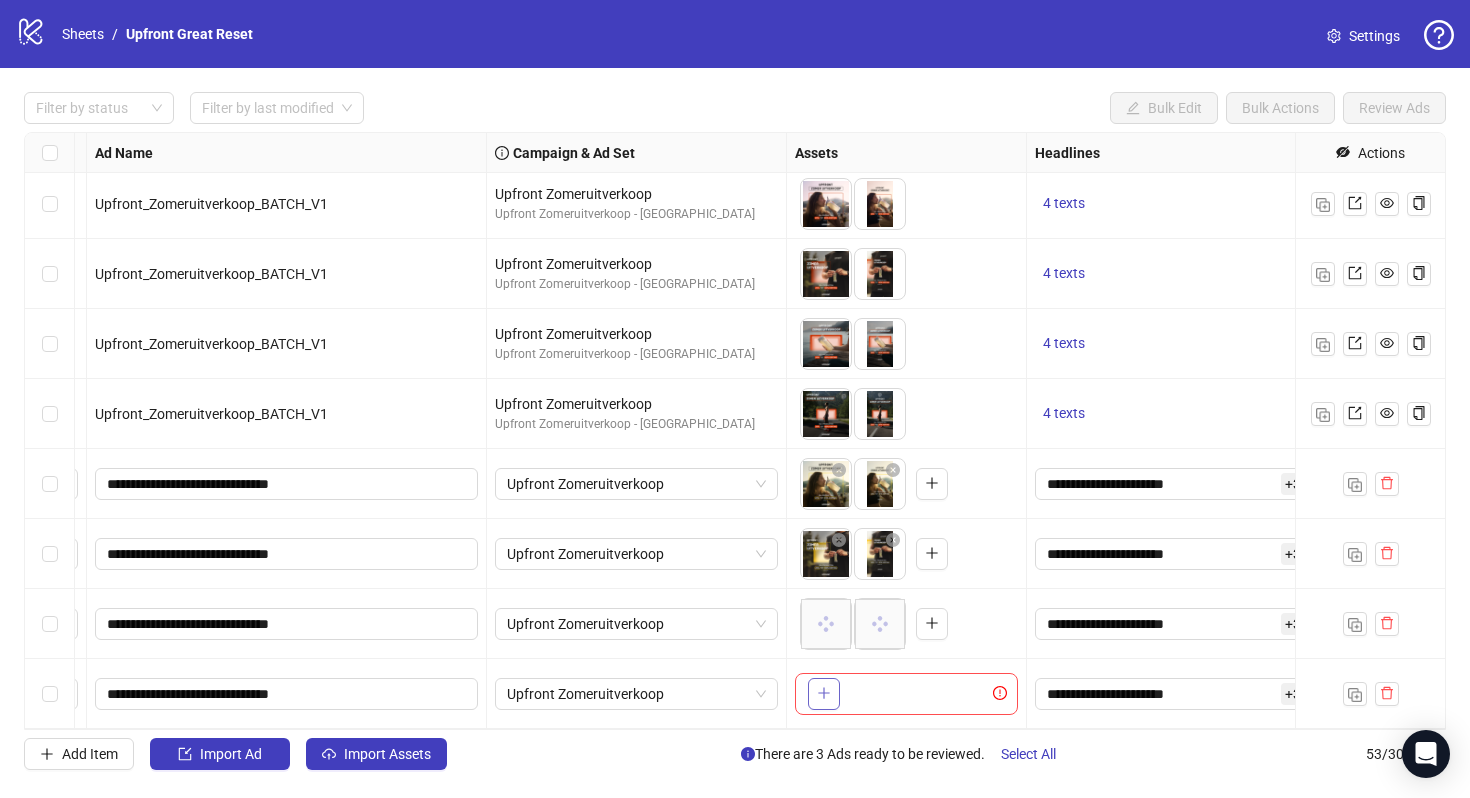 click 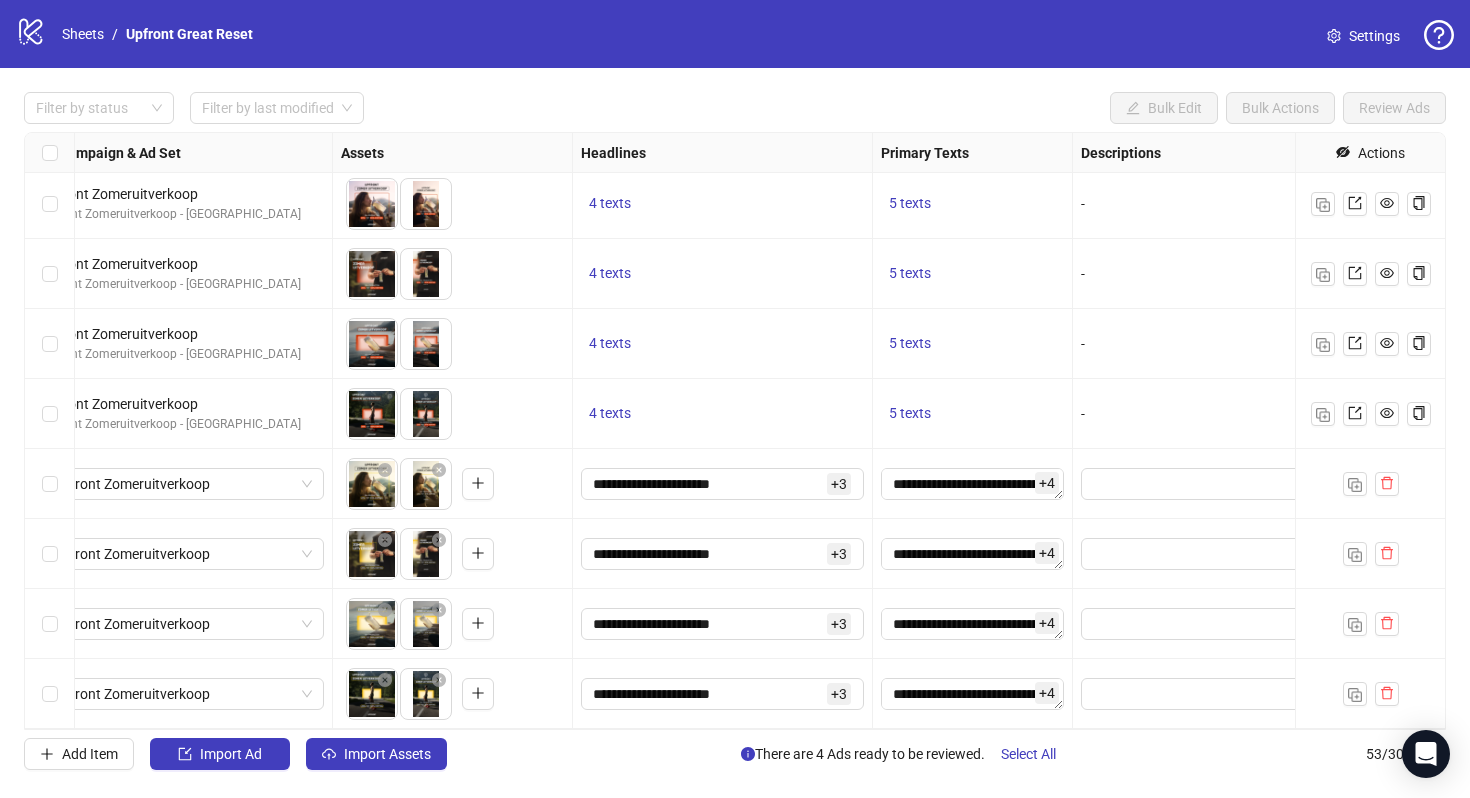 scroll, scrollTop: 3154, scrollLeft: 0, axis: vertical 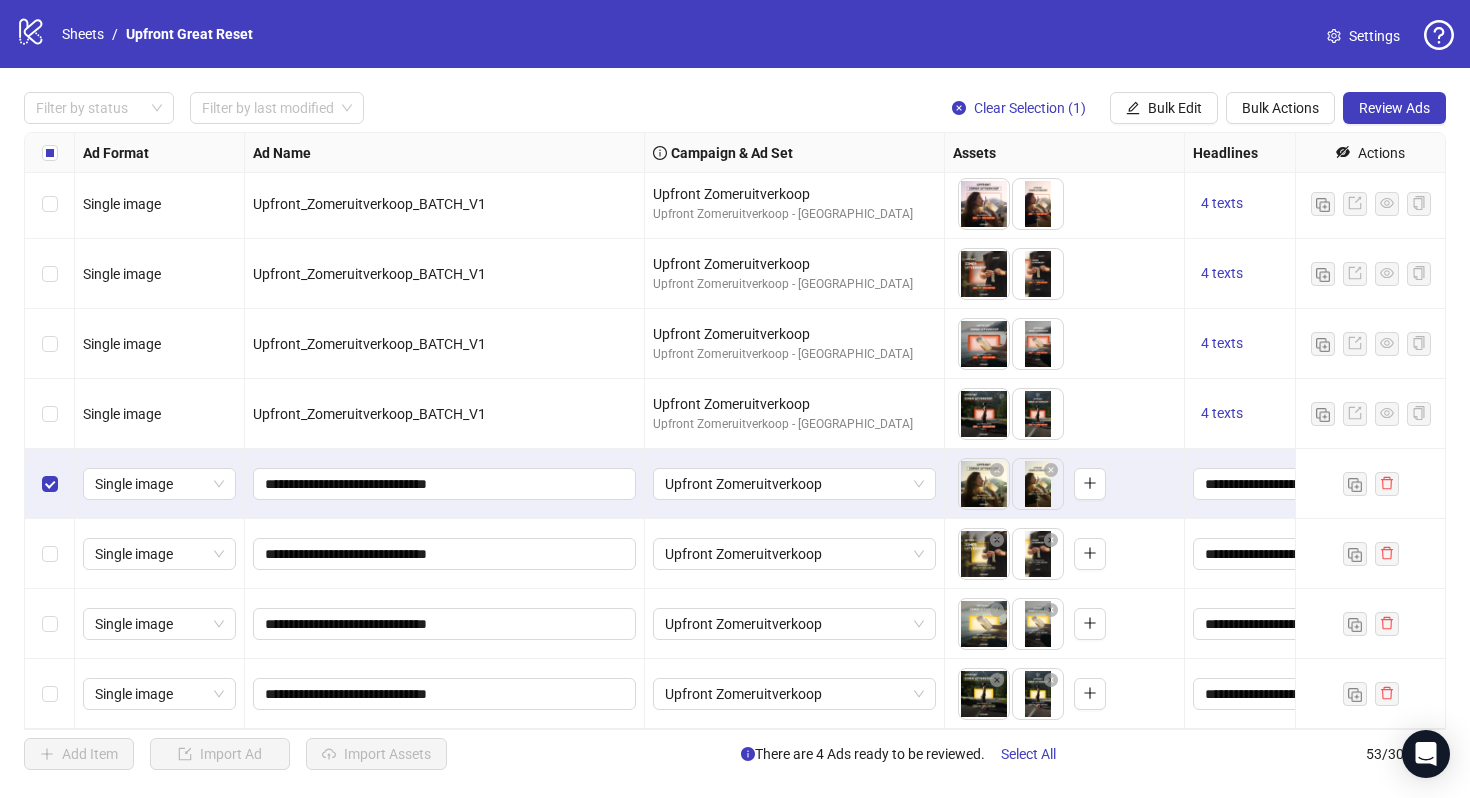 click at bounding box center [50, 694] 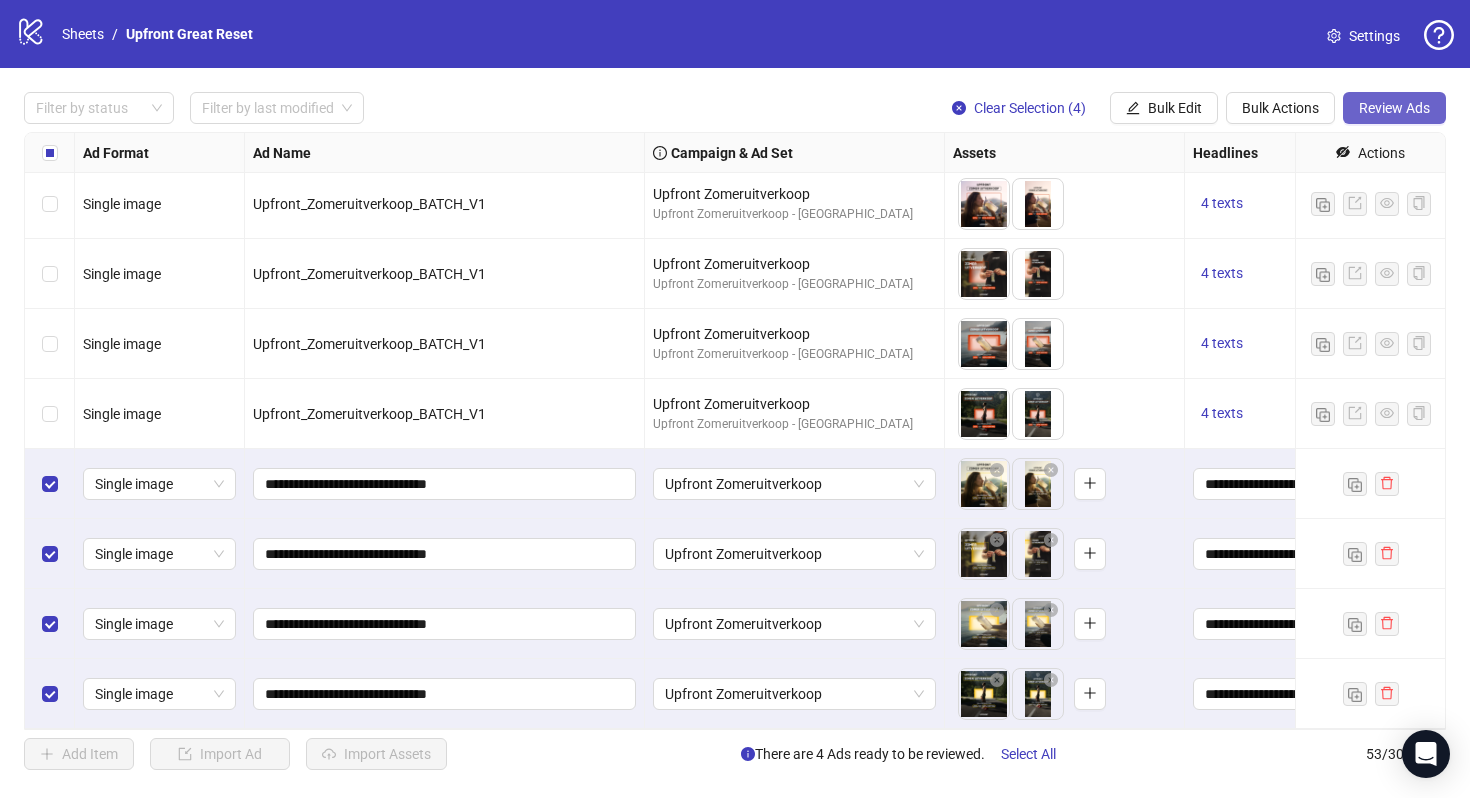 click on "Review Ads" at bounding box center [1394, 108] 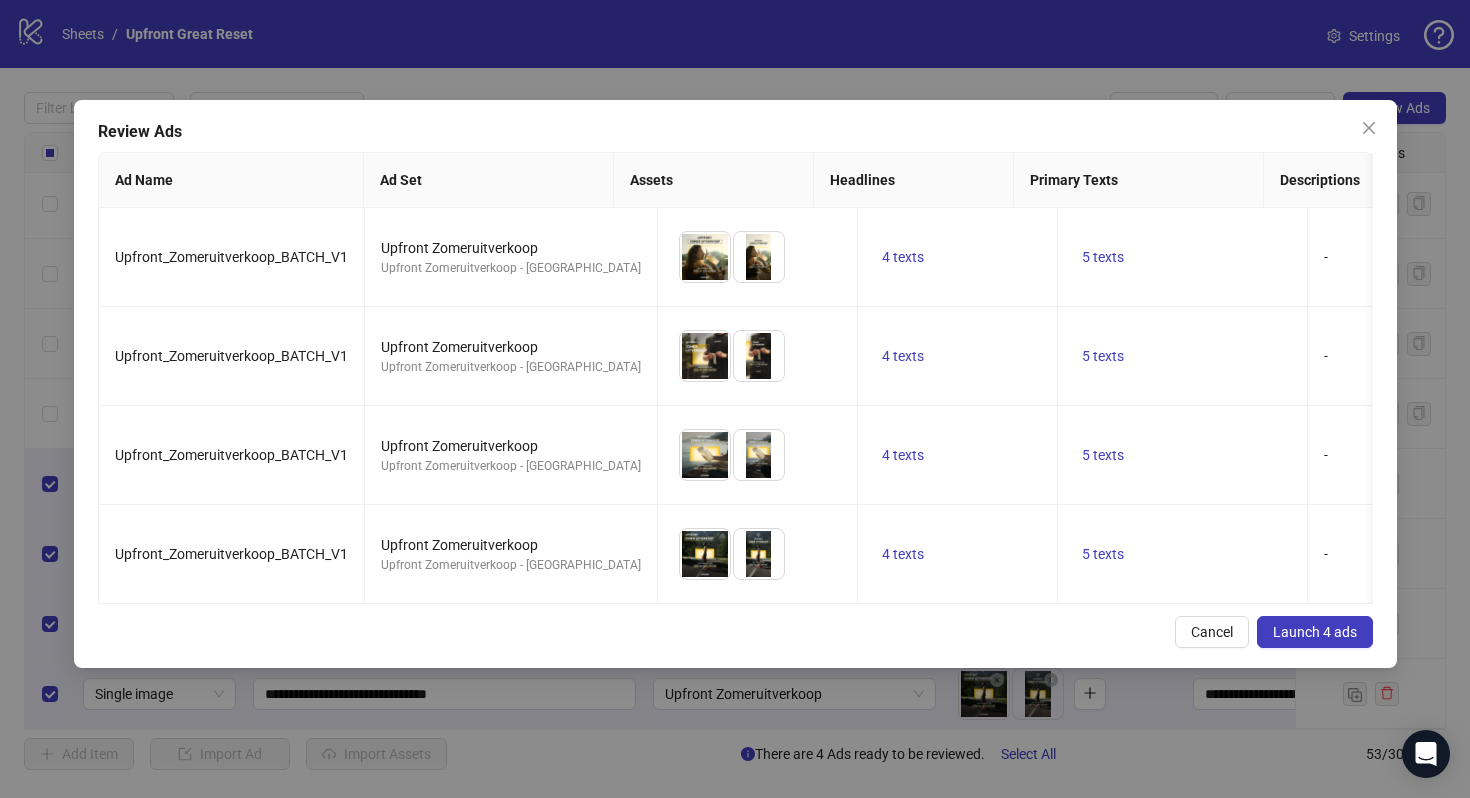 click on "Launch 4 ads" at bounding box center [1315, 632] 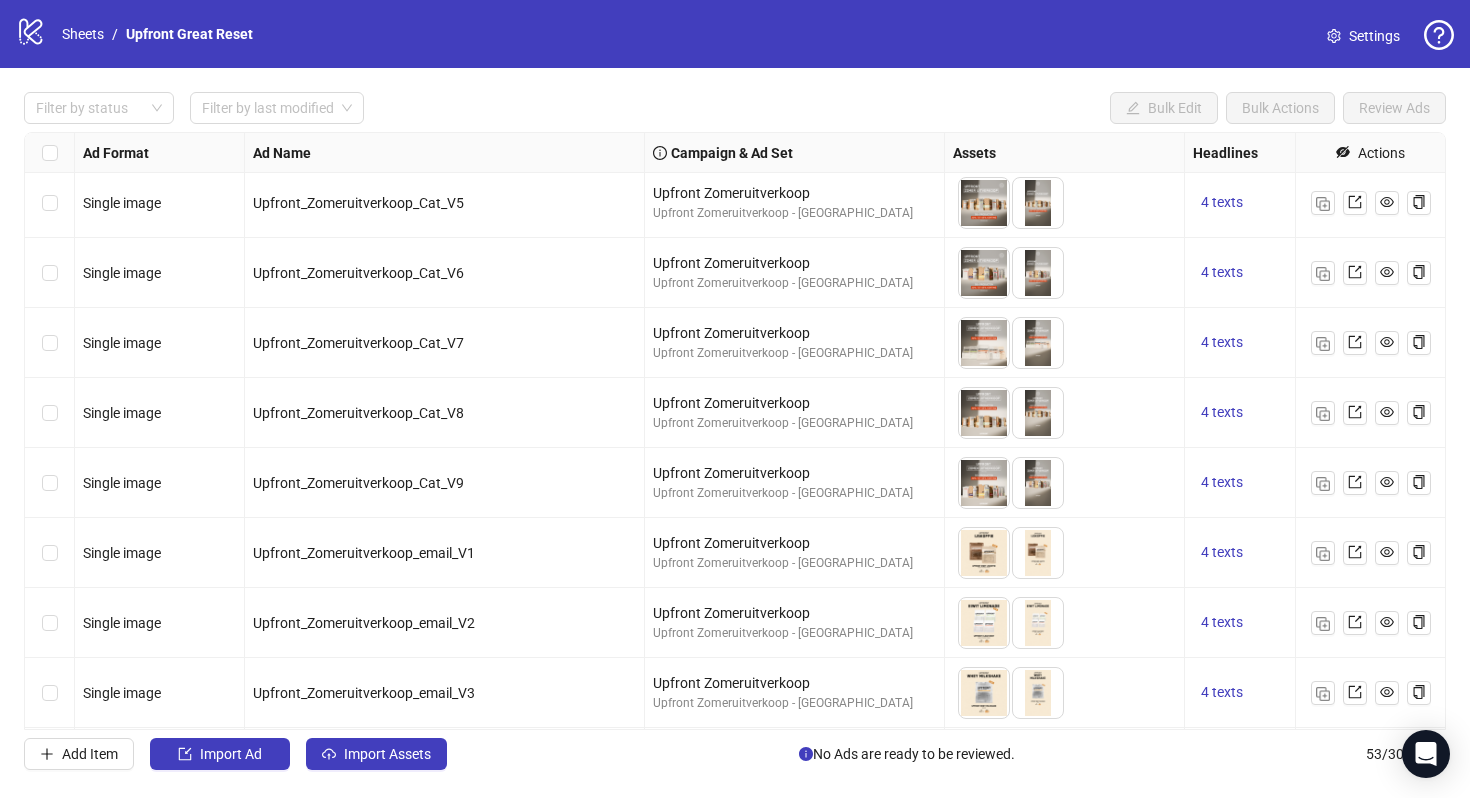 scroll, scrollTop: 3154, scrollLeft: 0, axis: vertical 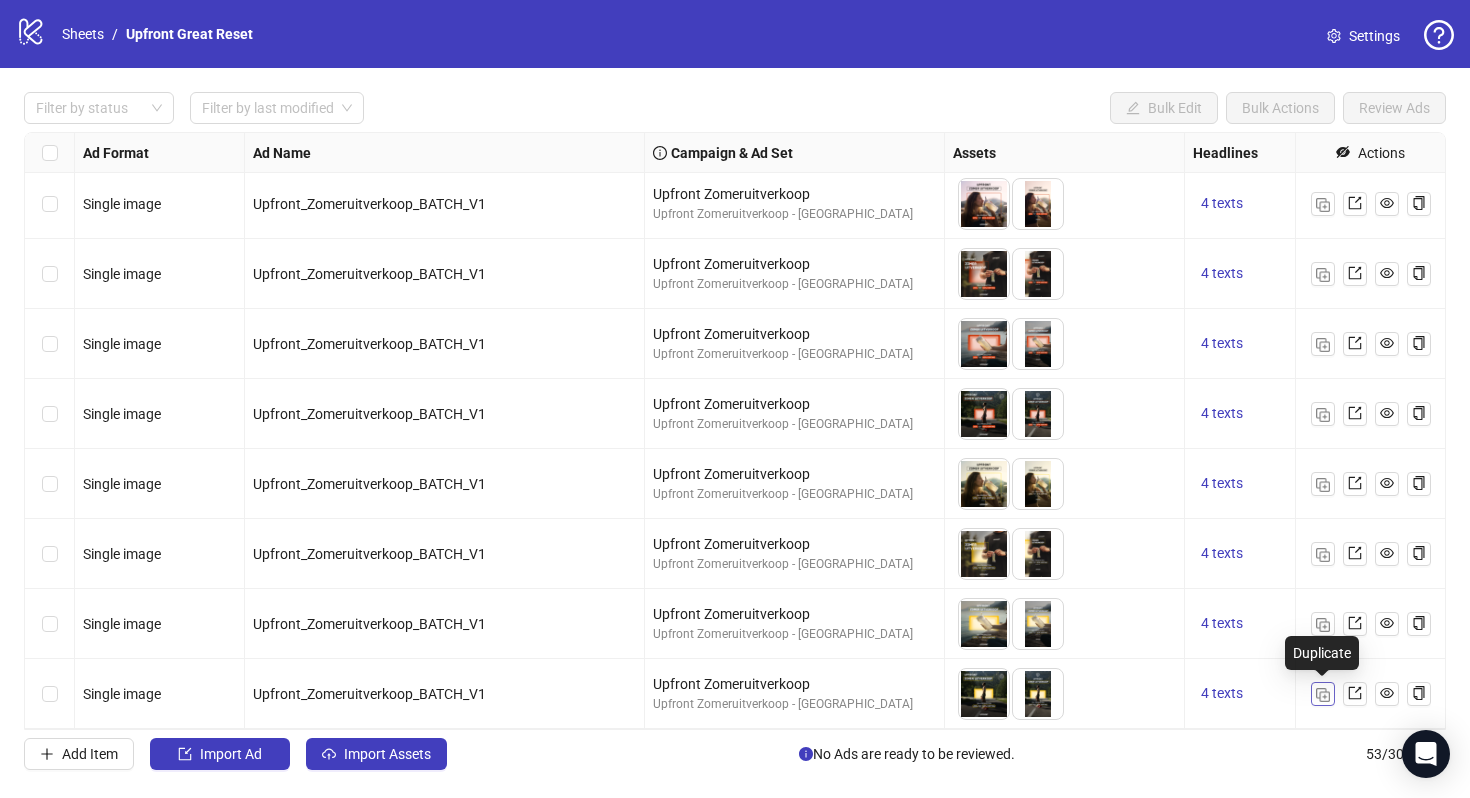 click at bounding box center (1323, 695) 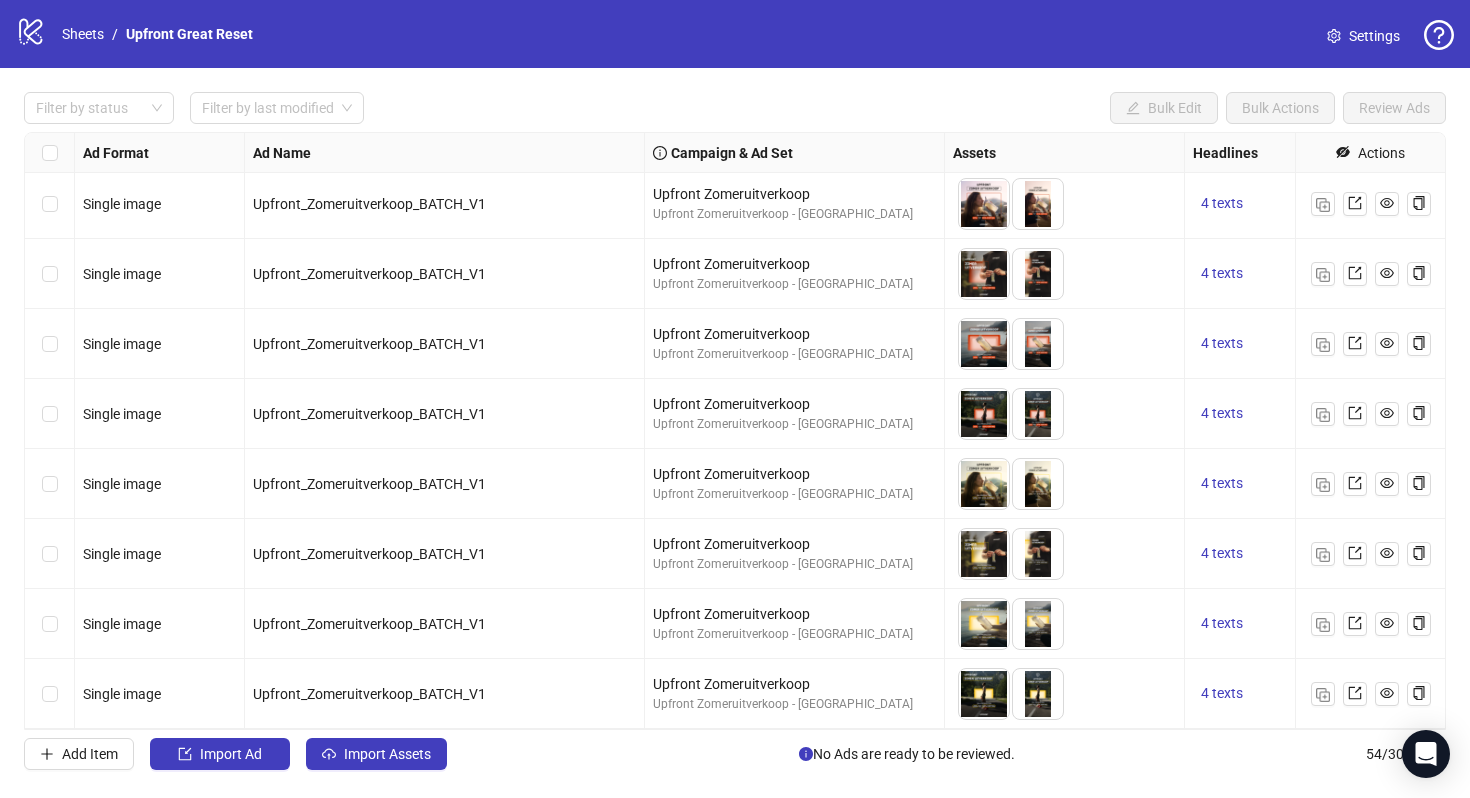 scroll, scrollTop: 3224, scrollLeft: 0, axis: vertical 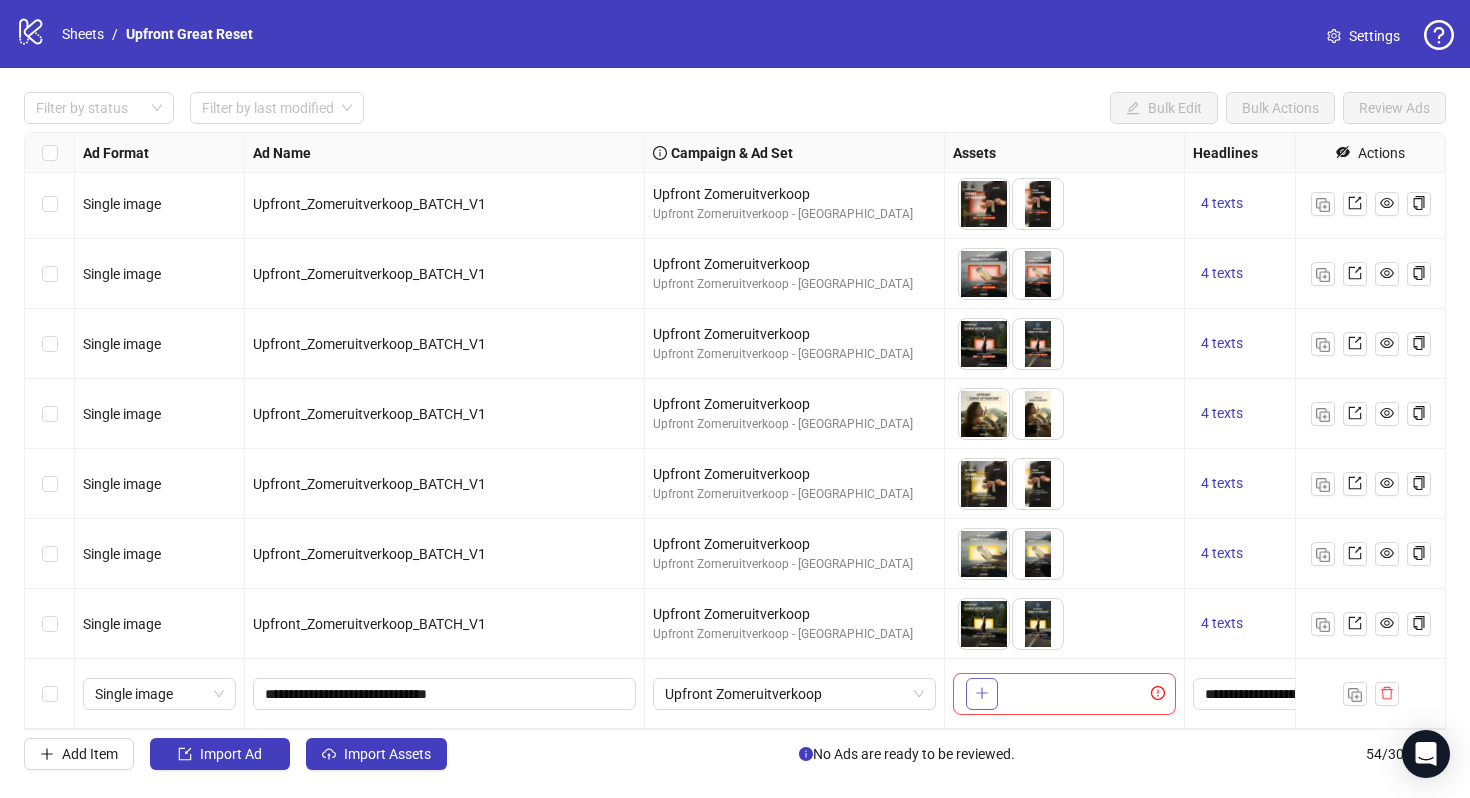 click 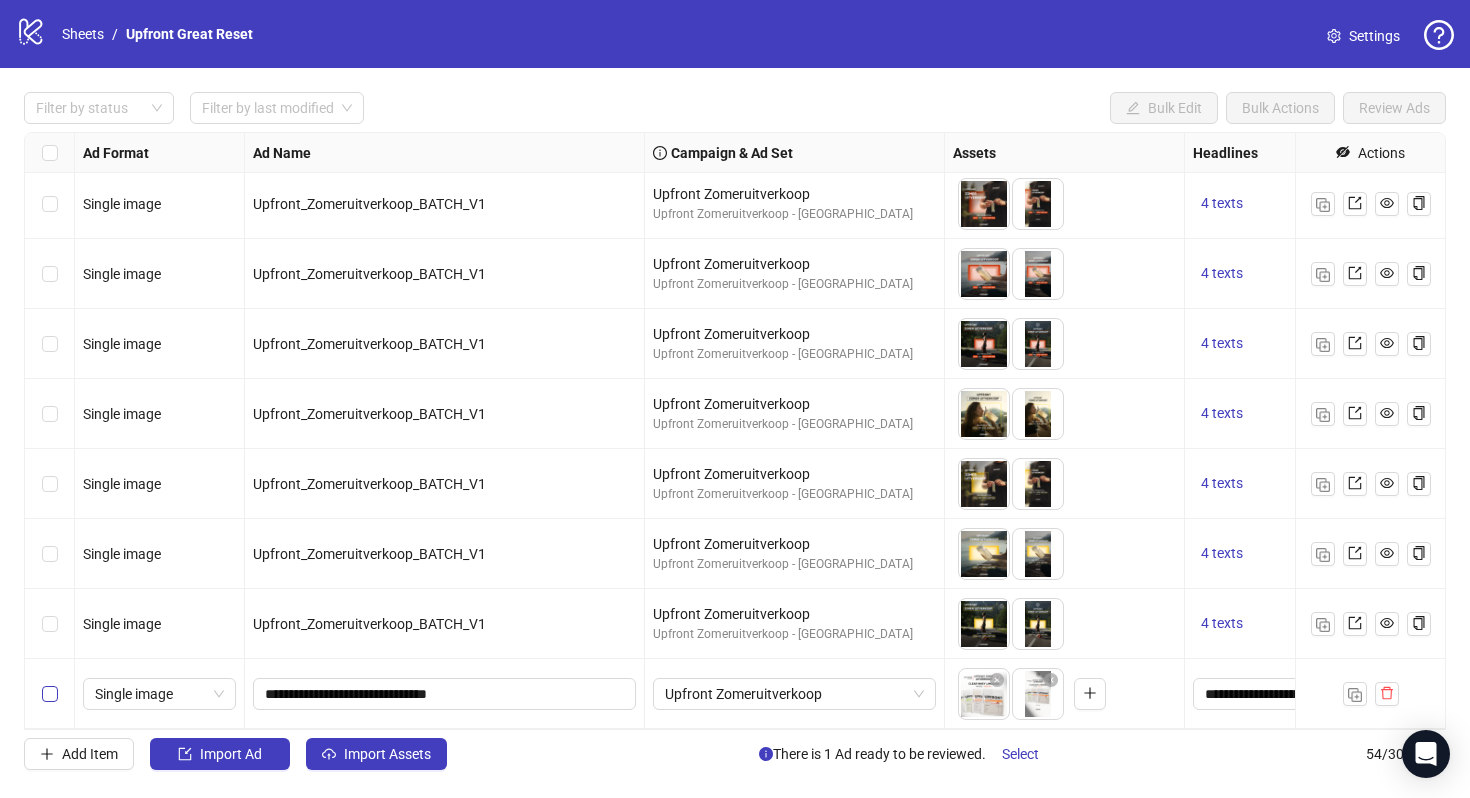 click at bounding box center (50, 694) 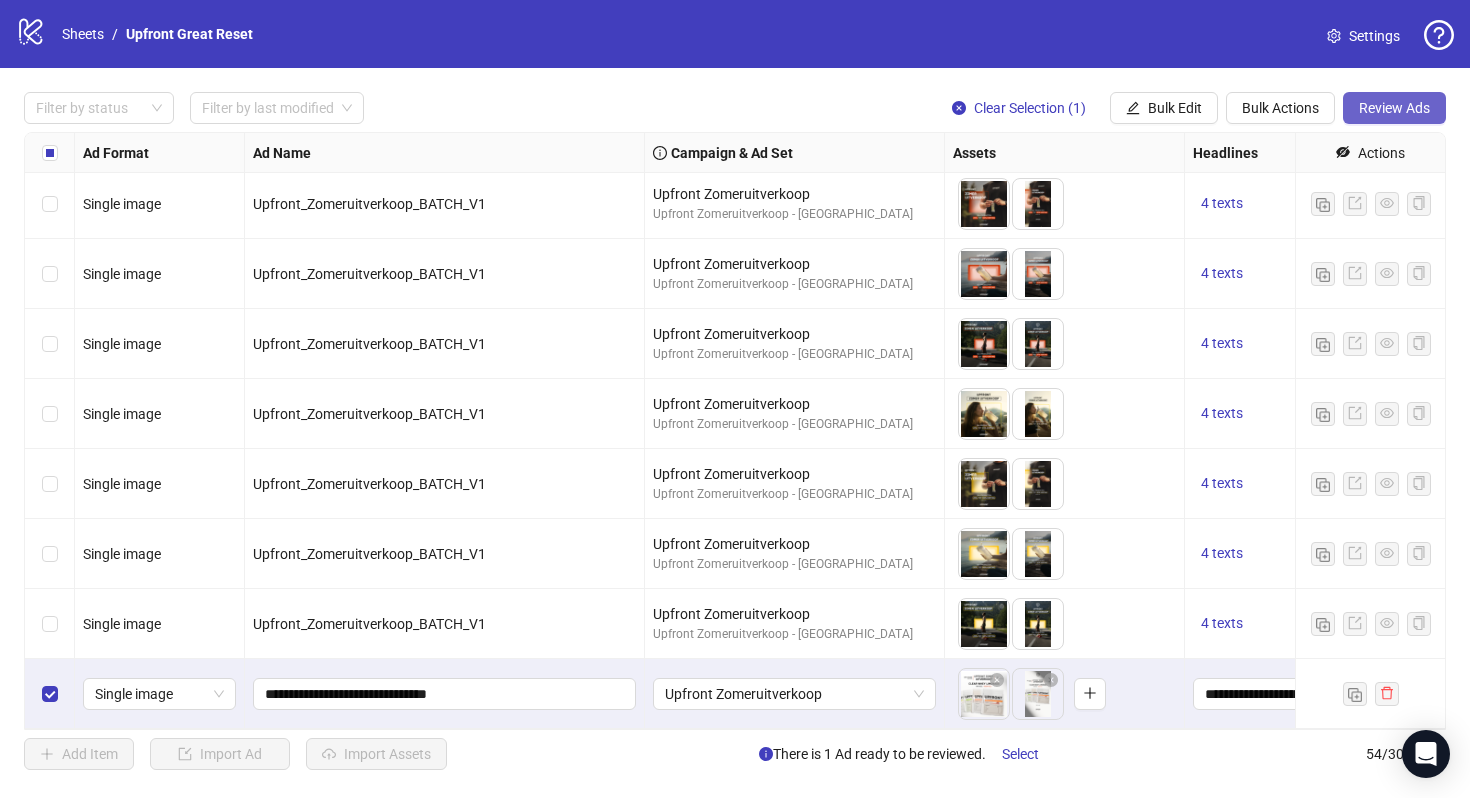 click on "Review Ads" at bounding box center [1394, 108] 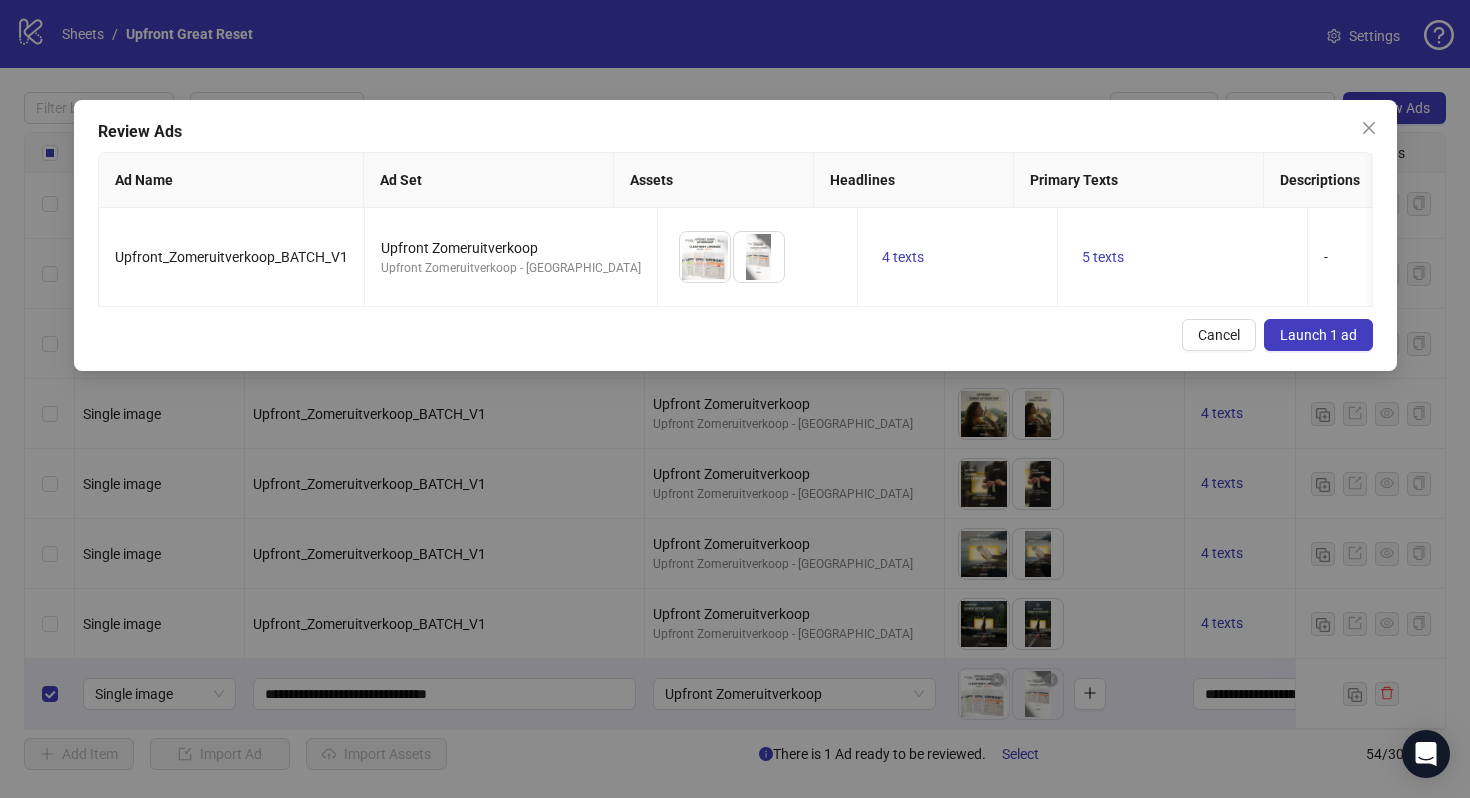 click on "Launch 1 ad" at bounding box center (1318, 335) 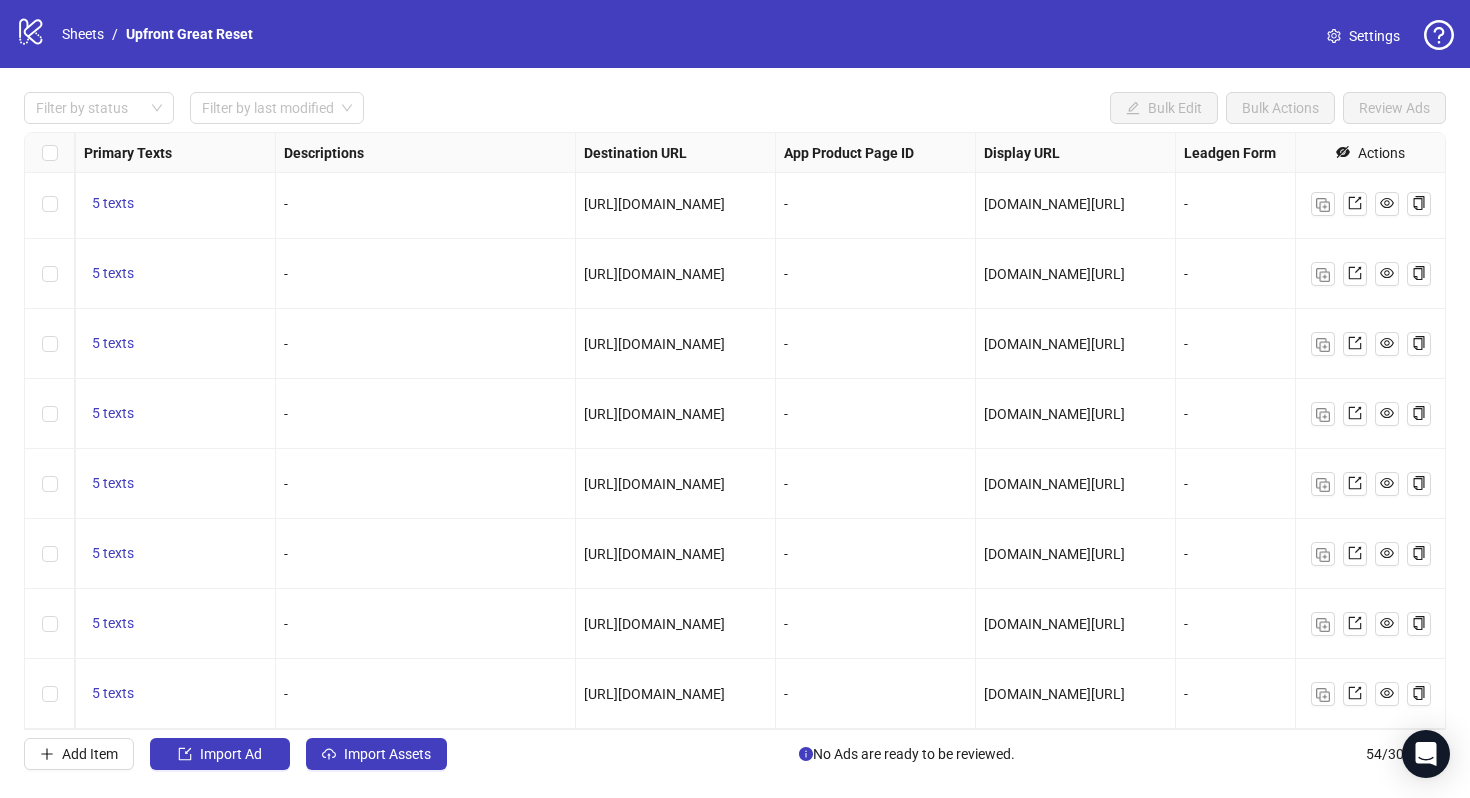 scroll, scrollTop: 3224, scrollLeft: 1414, axis: both 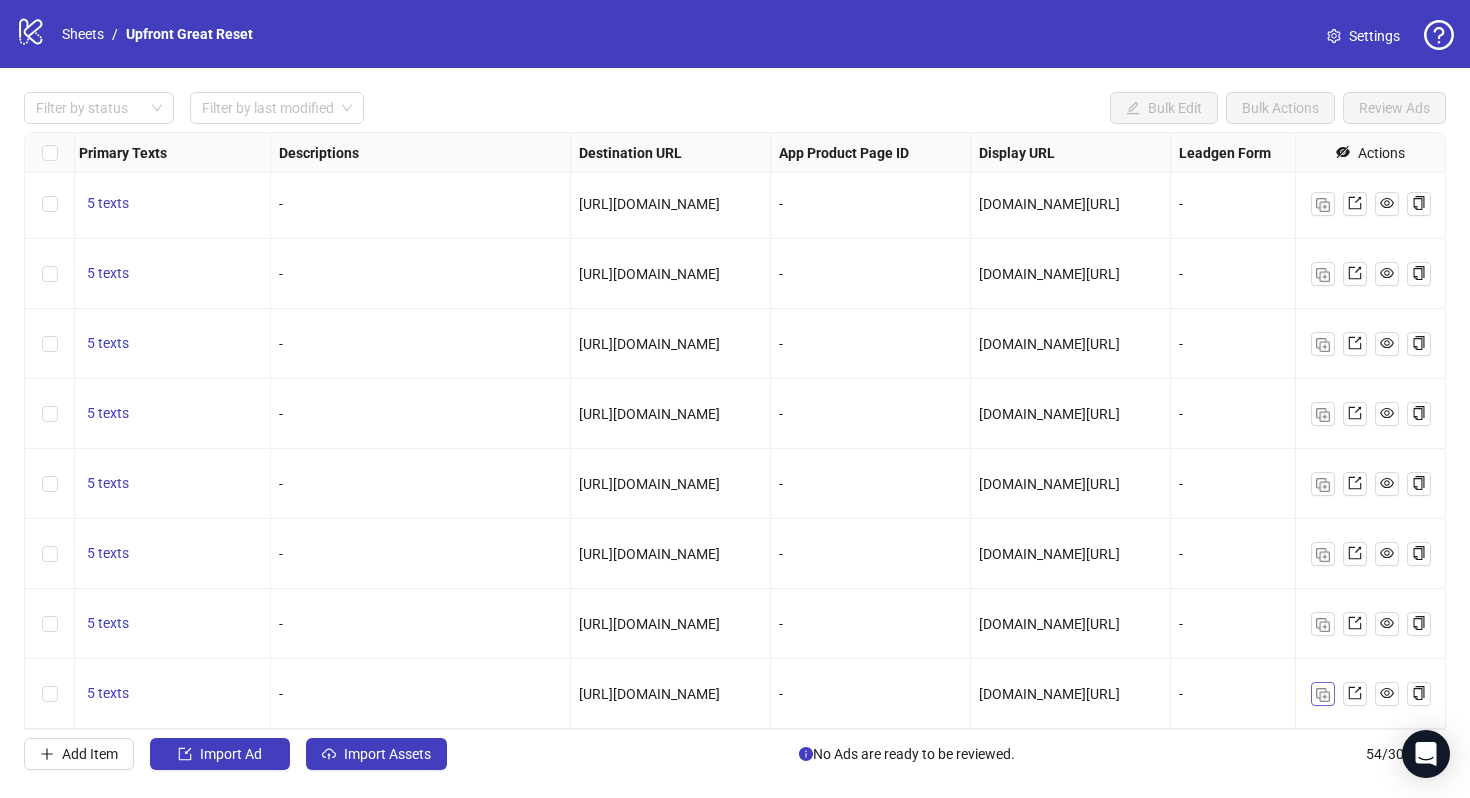 click at bounding box center (1323, 694) 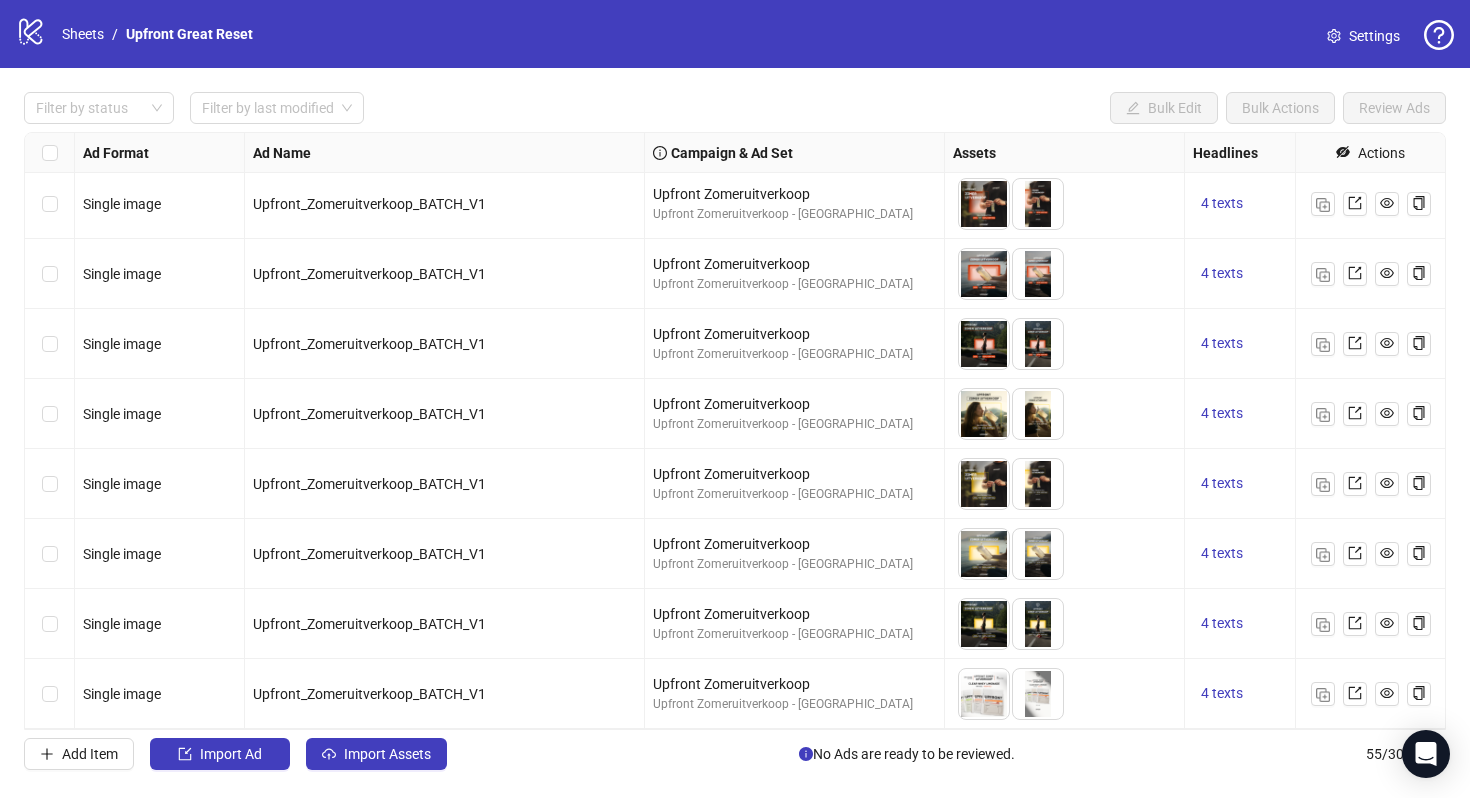 scroll, scrollTop: 3294, scrollLeft: 0, axis: vertical 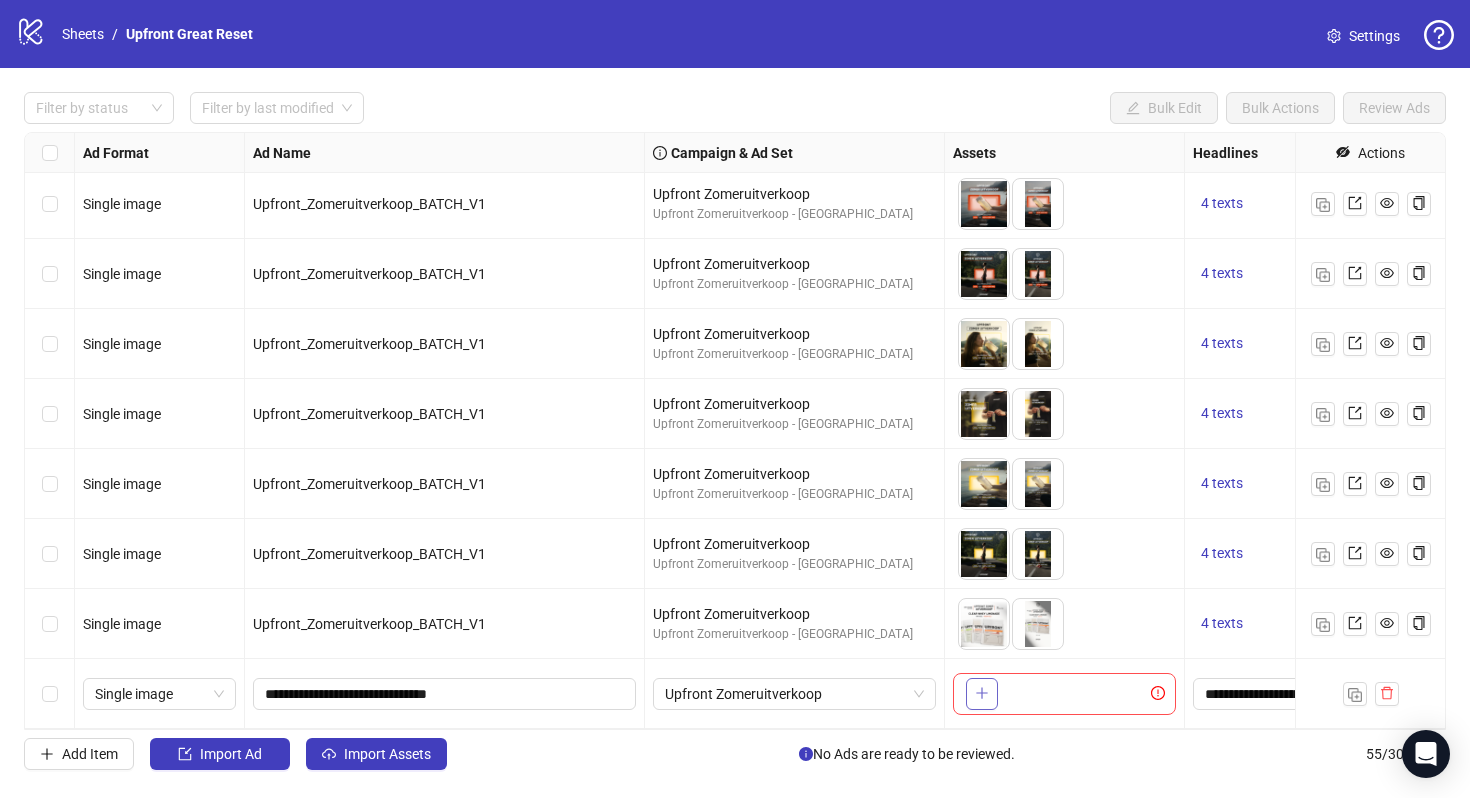 click at bounding box center [982, 694] 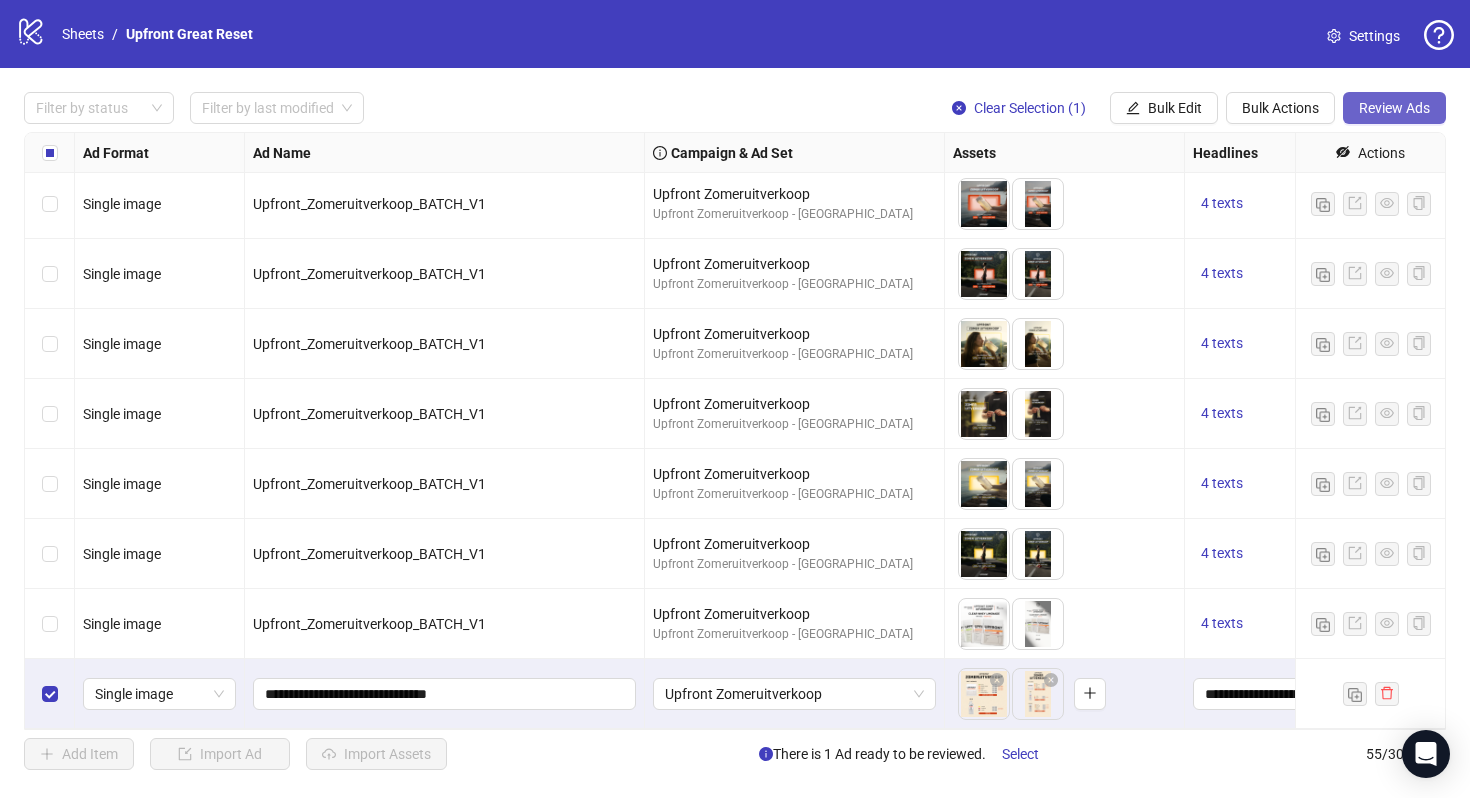click on "Review Ads" at bounding box center (1394, 108) 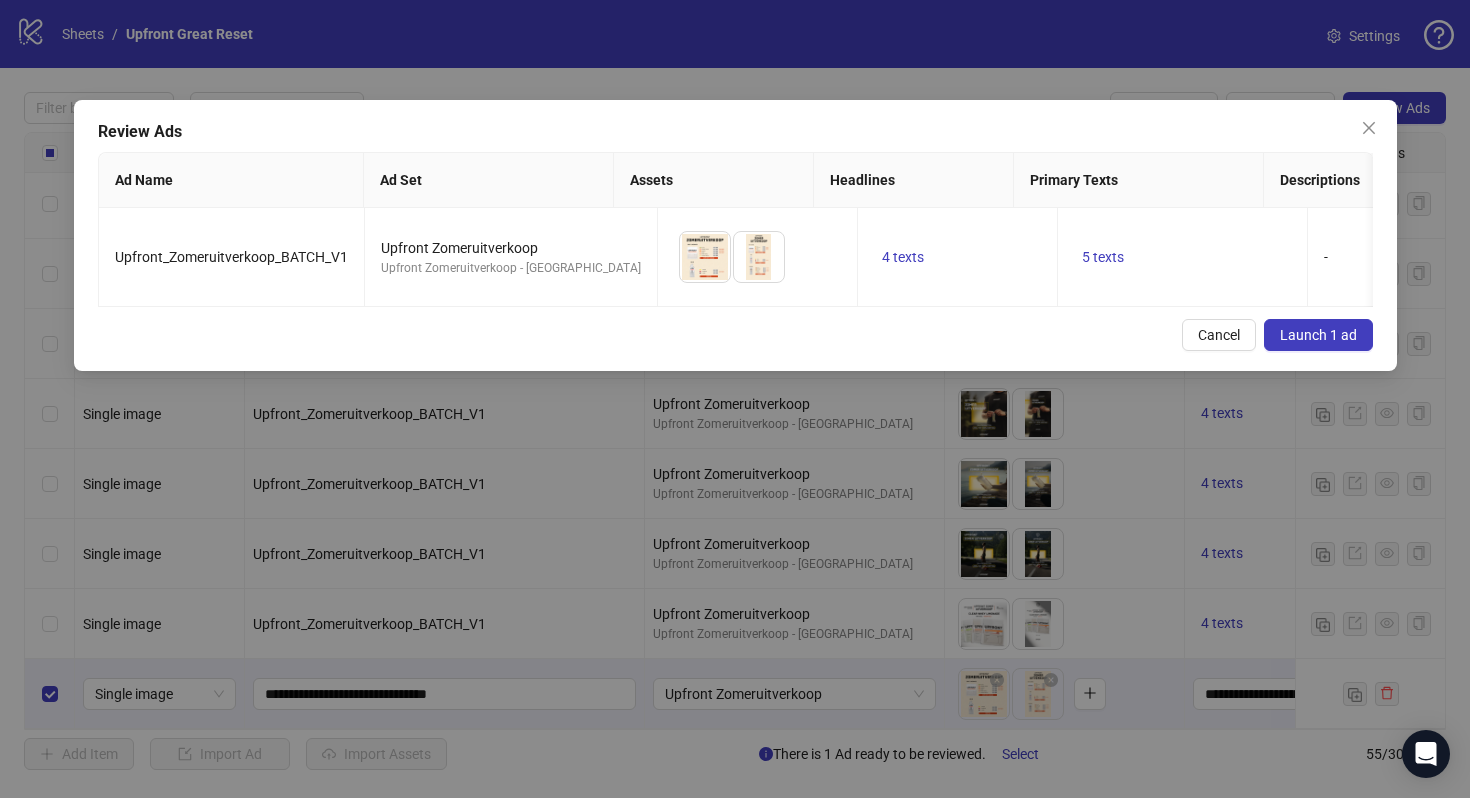 click on "Review Ads Ad Name Ad Set Assets Headlines Primary Texts Descriptions Destination URL Display URL Call to Action Facebook Page Product Set ID Leadgen Form Instagram User Status Pixel URL Parameters                                 Upfront_Zomeruitverkoop_BATCH_V1 Upfront Zomeruitverkoop Upfront Zomeruitverkoop - NC
To pick up a draggable item, press the space bar.
While dragging, use the arrow keys to move the item.
Press space again to drop the item in its new position, or press escape to cancel.
4 texts 5 texts - [URL][DOMAIN_NAME] [DOMAIN_NAME][URL] Shop now Upfront - upfront ACTIVE Upfront tw_source={{site_source_name}}&tw_adid={{[DOMAIN_NAME]}} Cancel Launch 1 ad" at bounding box center (735, 235) 